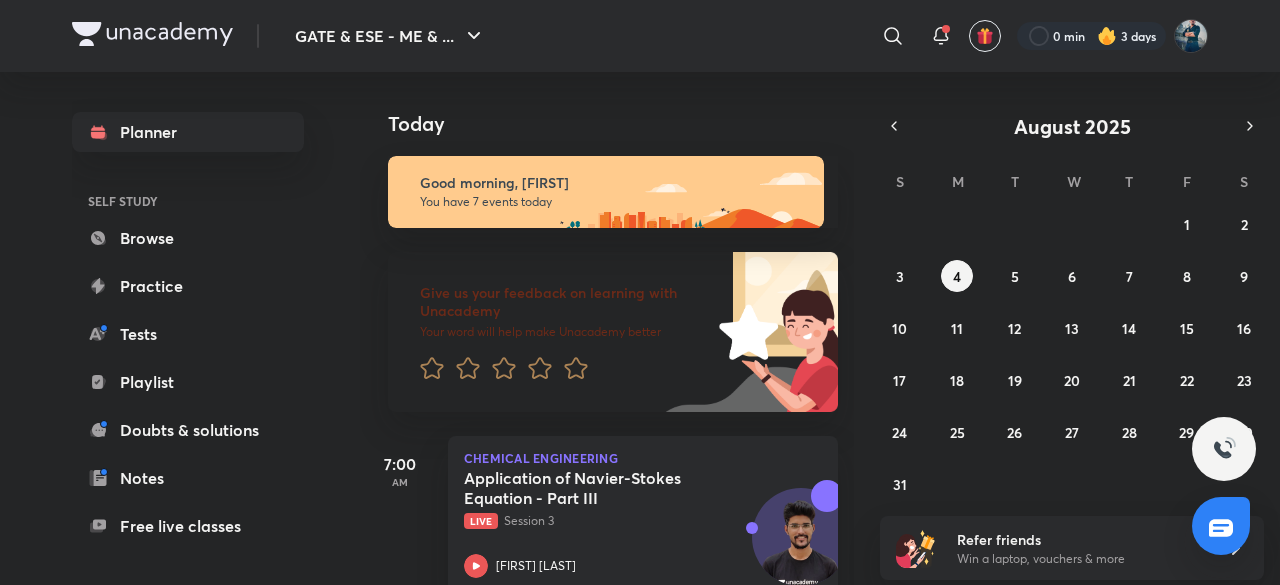 scroll, scrollTop: 0, scrollLeft: 0, axis: both 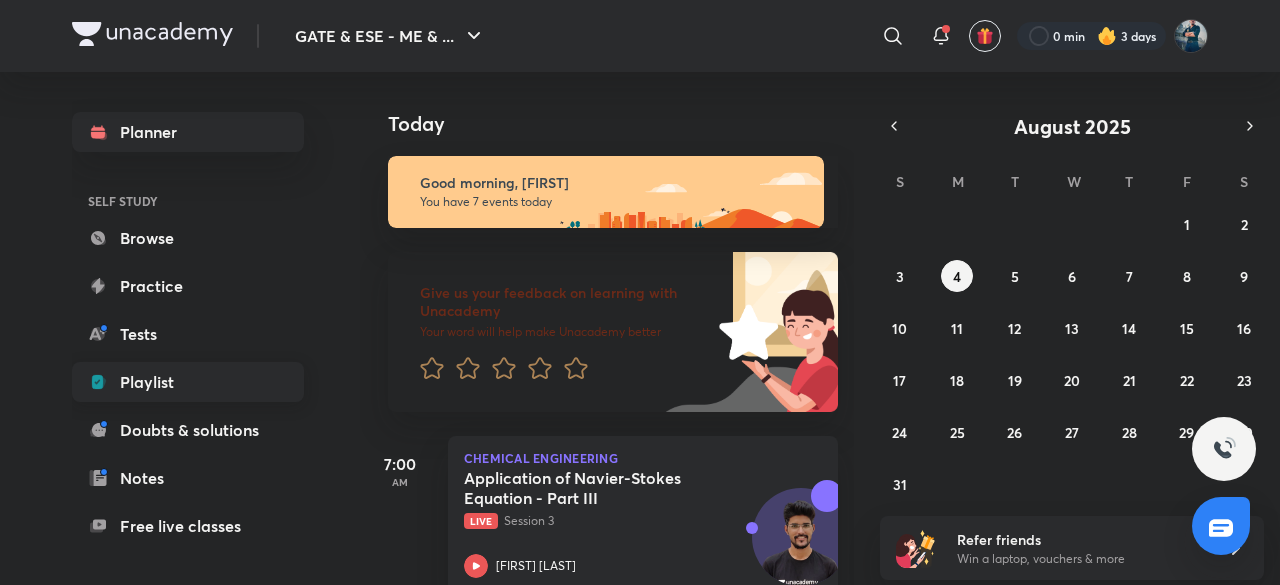 drag, startPoint x: 0, startPoint y: 0, endPoint x: 159, endPoint y: 382, distance: 413.76926 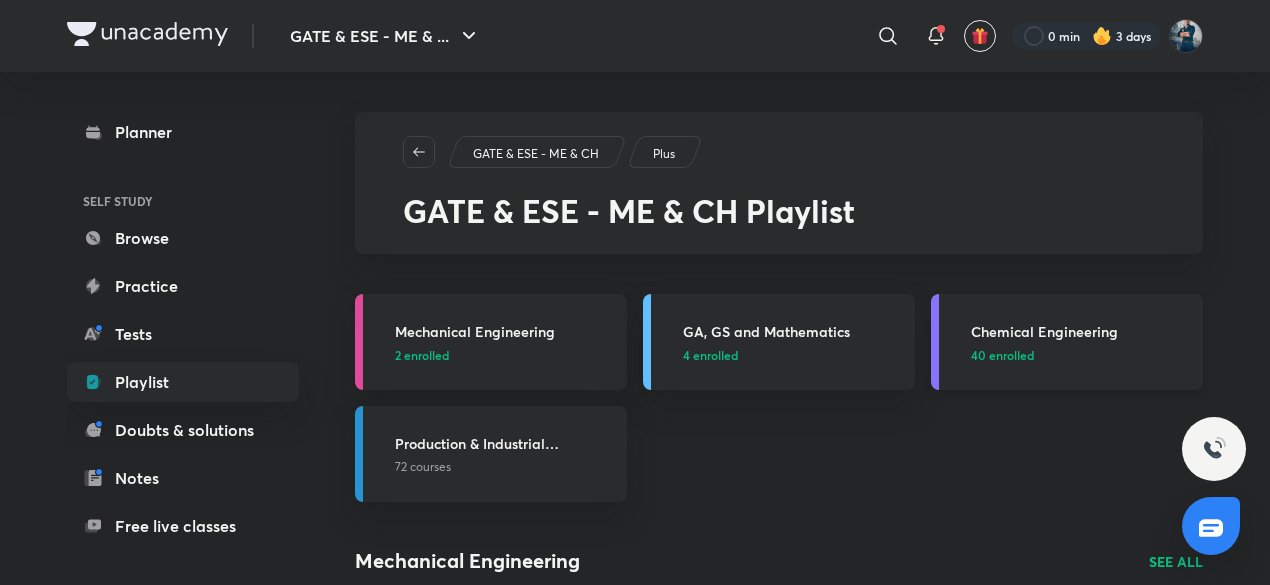 click on "Chemical Engineering" at bounding box center (1081, 331) 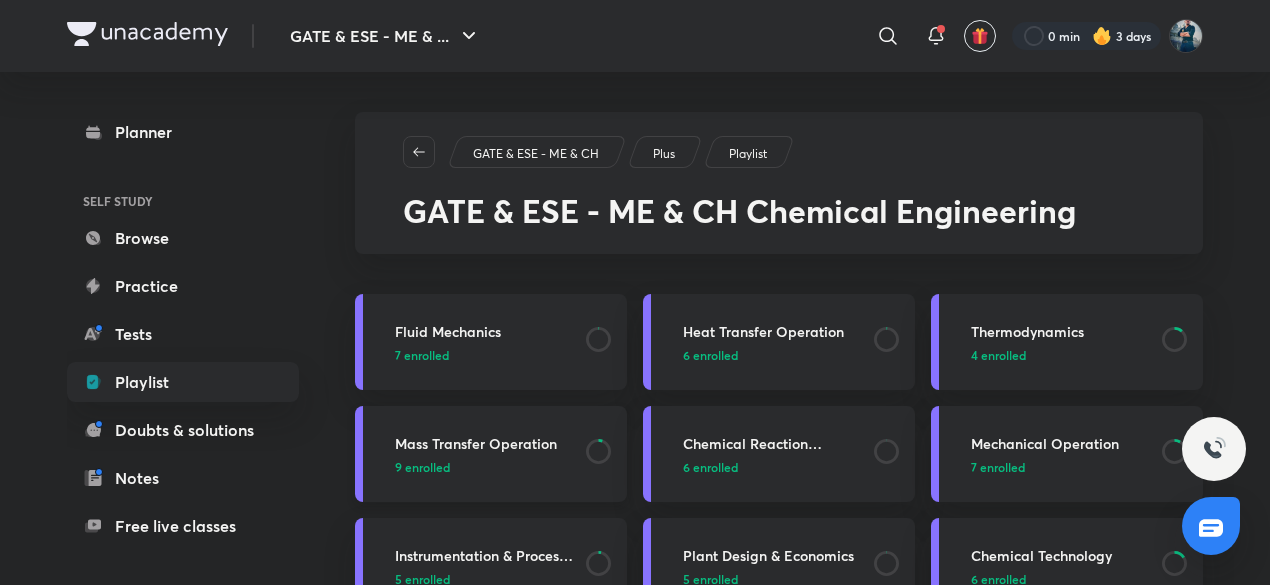 click on "Mass Transfer Operation" at bounding box center [484, 443] 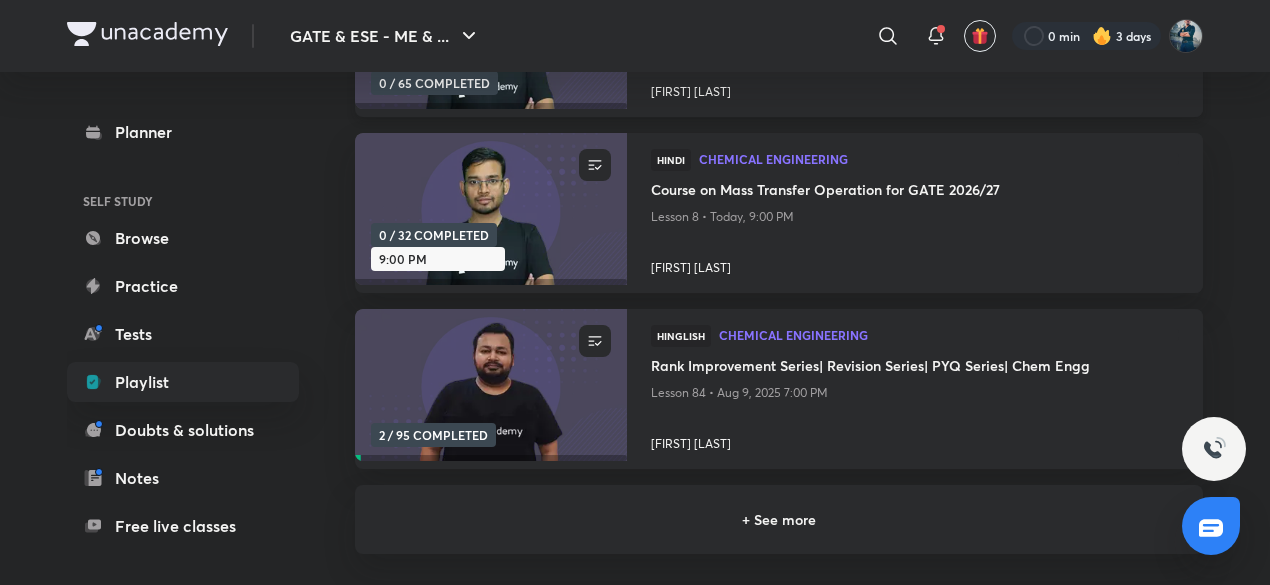 scroll, scrollTop: 392, scrollLeft: 0, axis: vertical 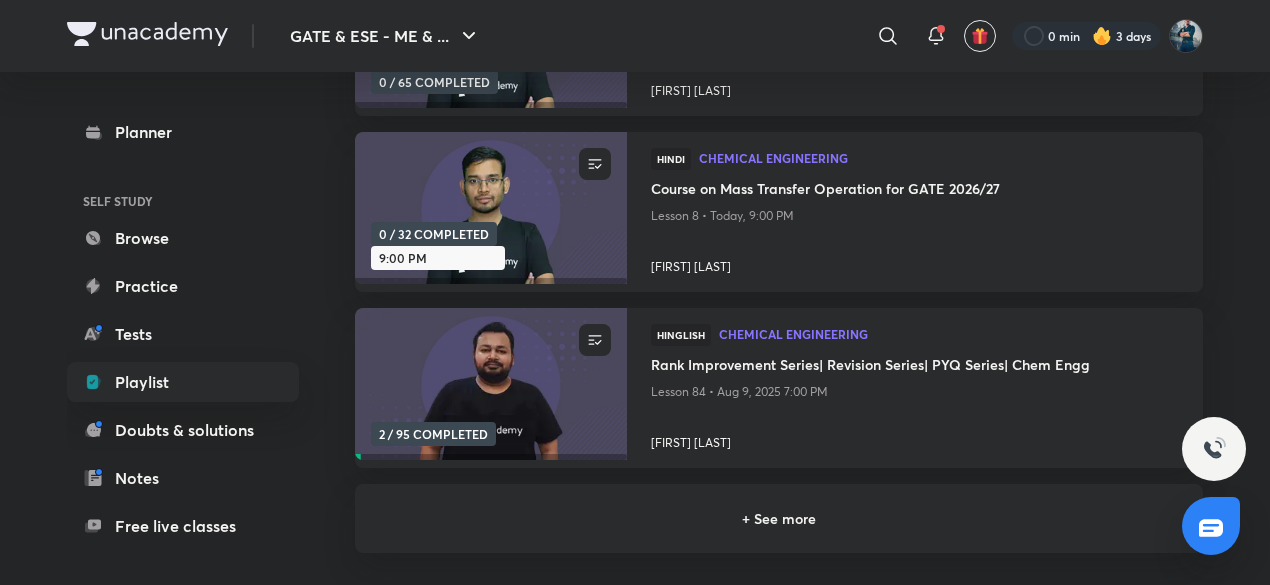 click on "+ See more" at bounding box center [779, 518] 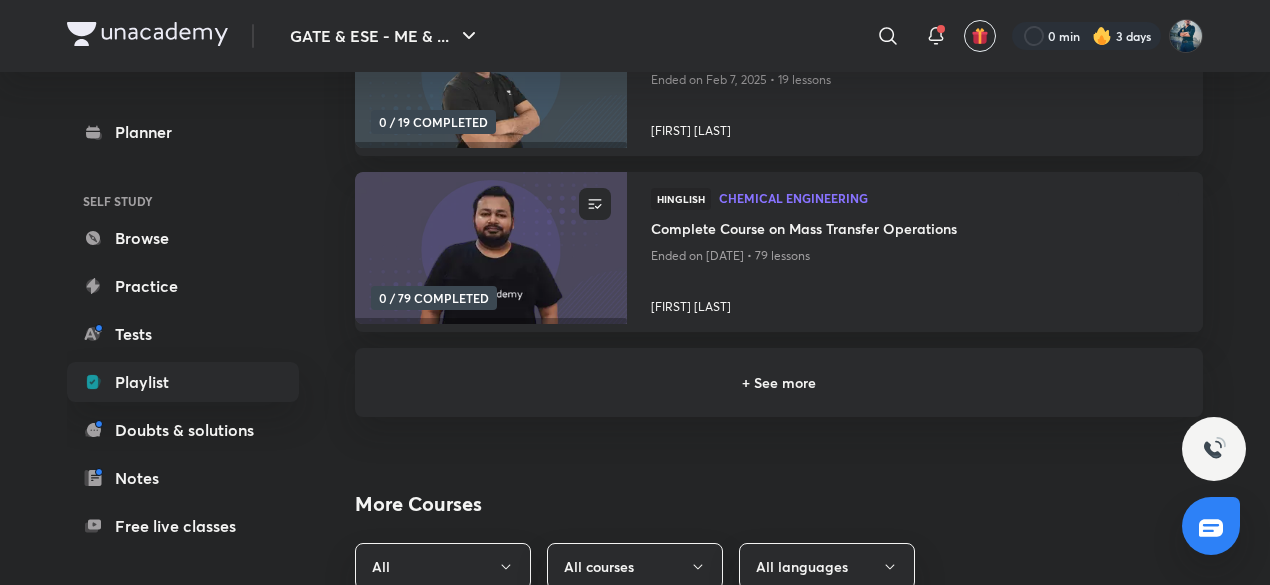 scroll, scrollTop: 1057, scrollLeft: 0, axis: vertical 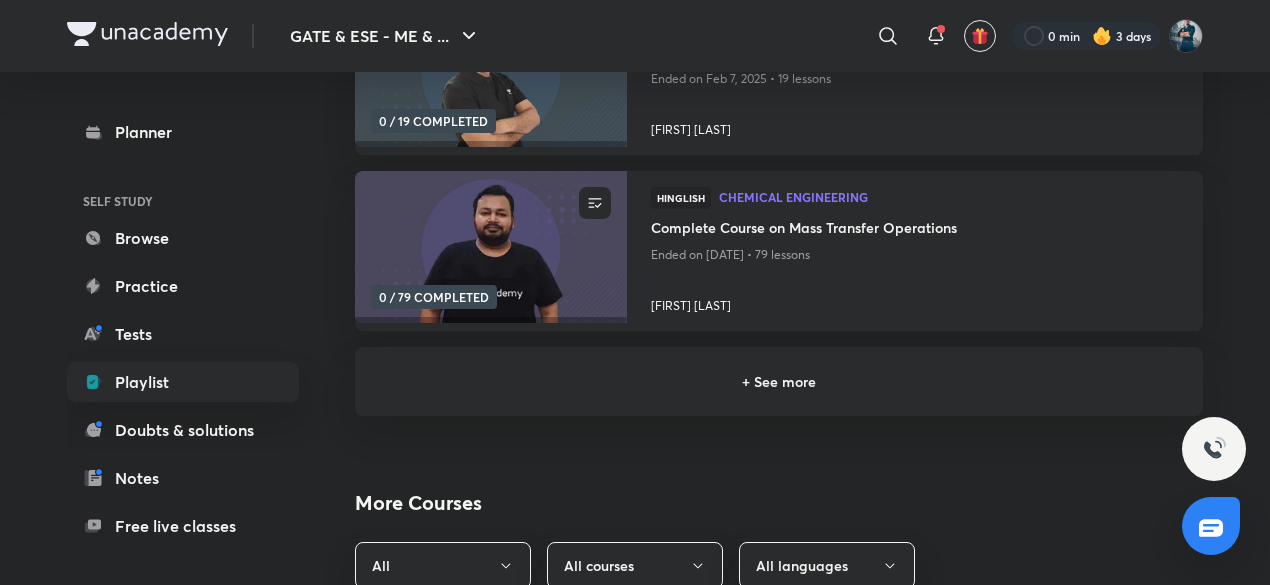 click on "+ See more" at bounding box center [779, 381] 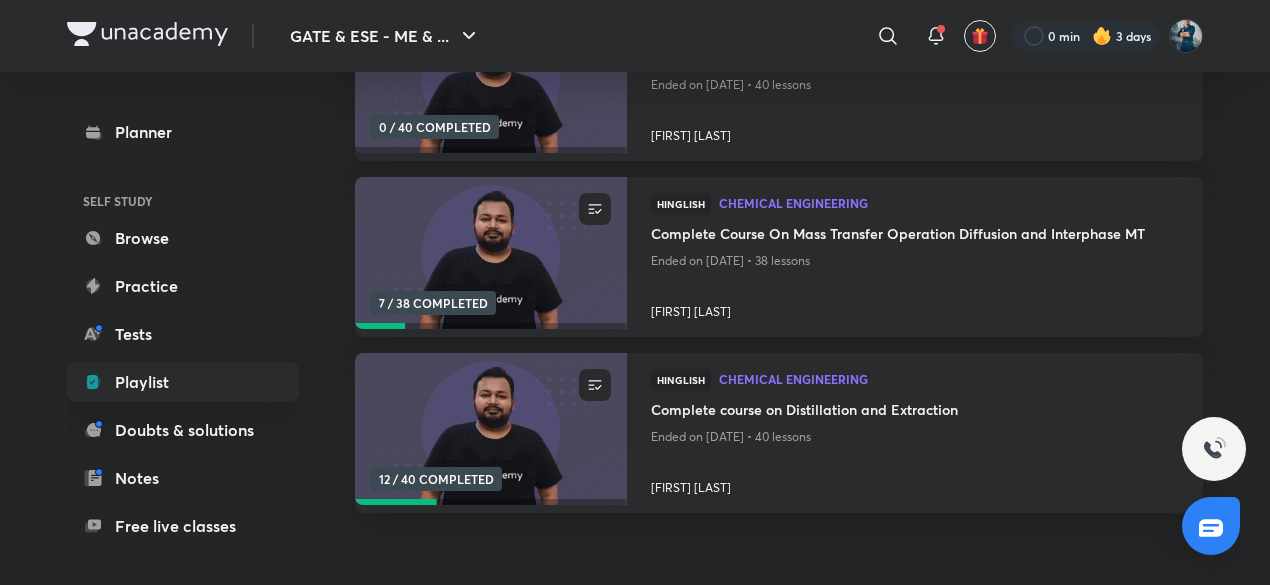scroll, scrollTop: 1425, scrollLeft: 0, axis: vertical 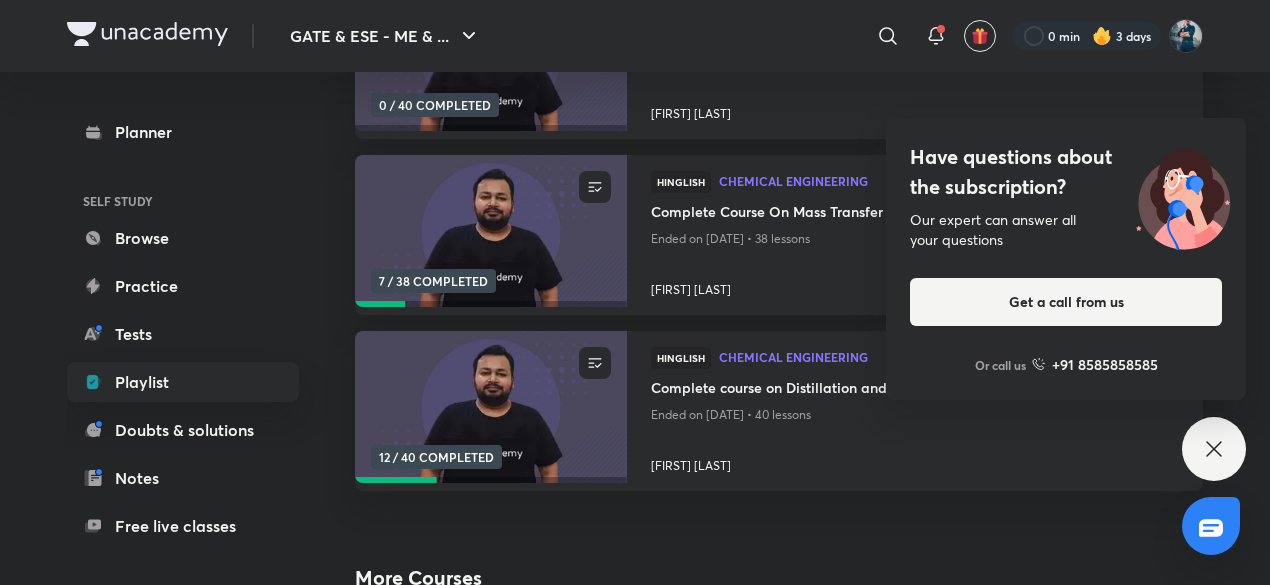 click 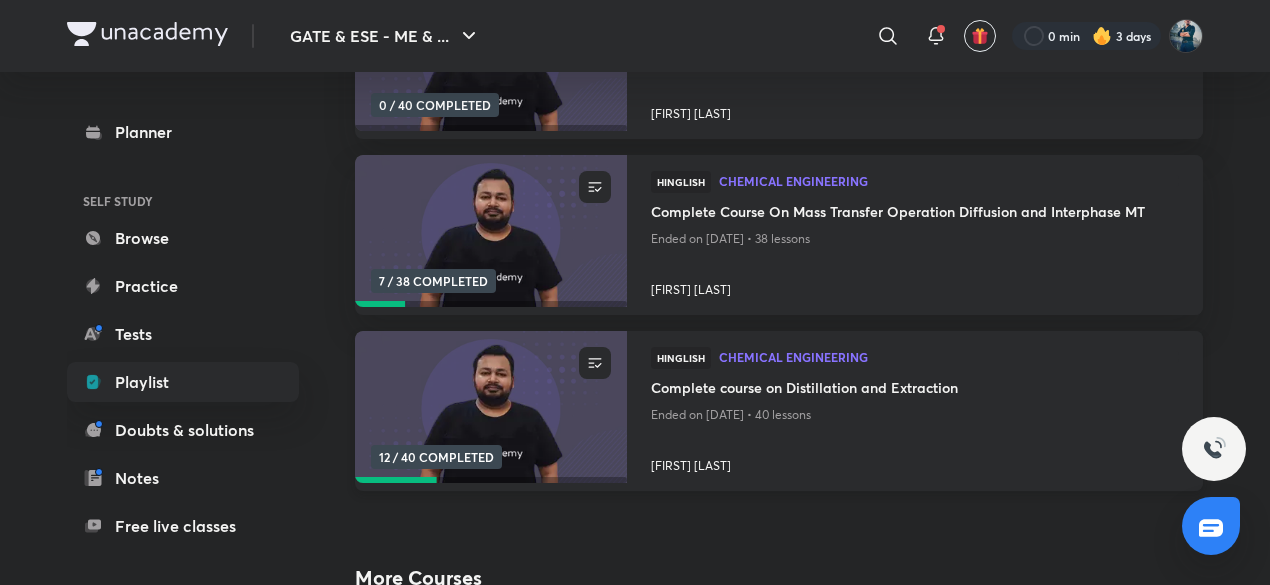 click on "Complete course on Distillation and Extraction" at bounding box center [915, 389] 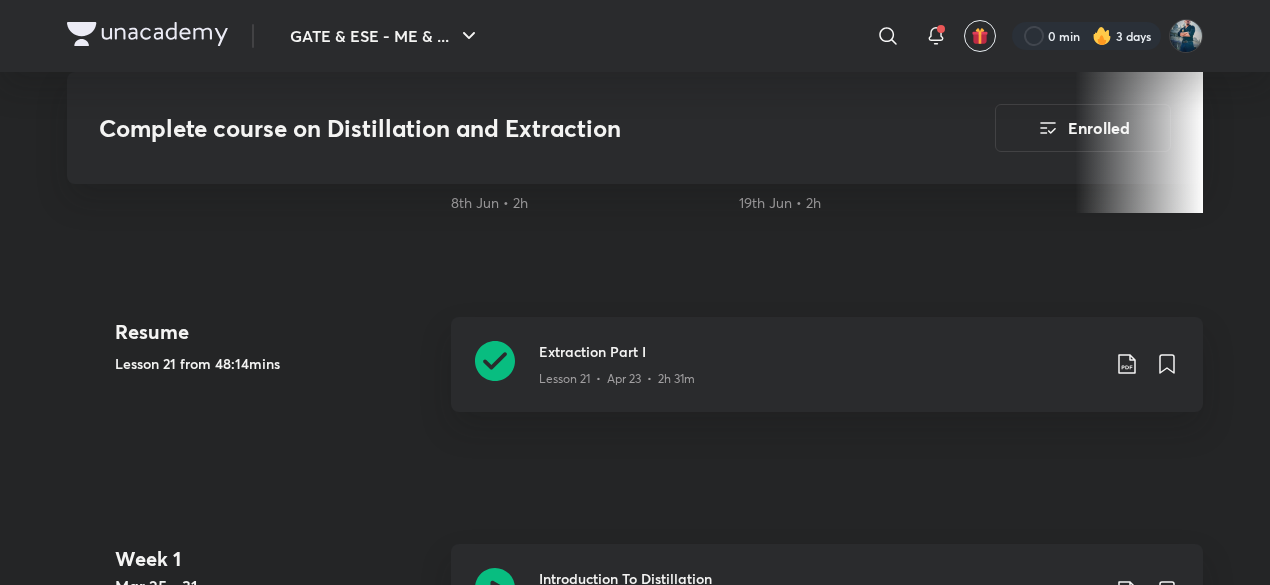 scroll, scrollTop: 860, scrollLeft: 0, axis: vertical 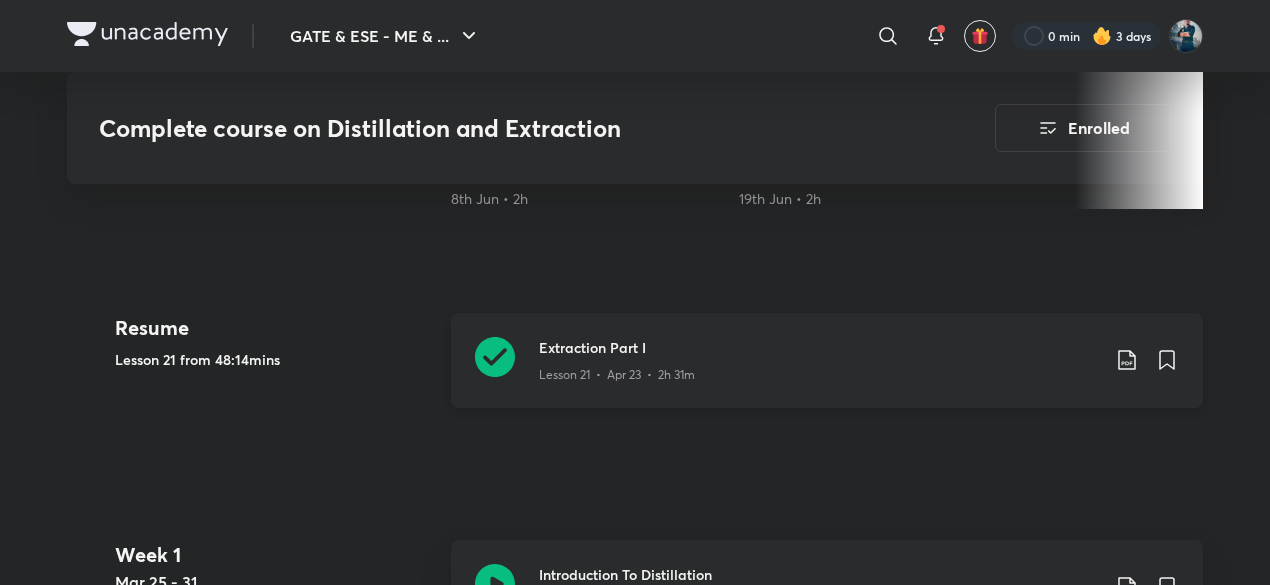 click on "Extraction Part I" at bounding box center (819, 347) 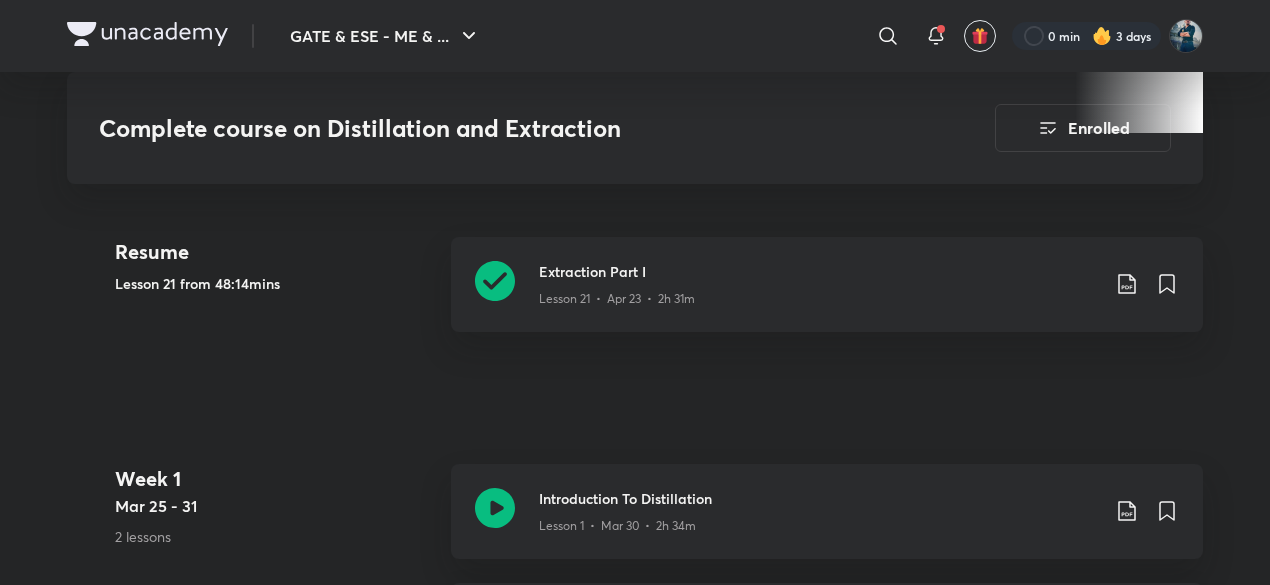 scroll, scrollTop: 940, scrollLeft: 0, axis: vertical 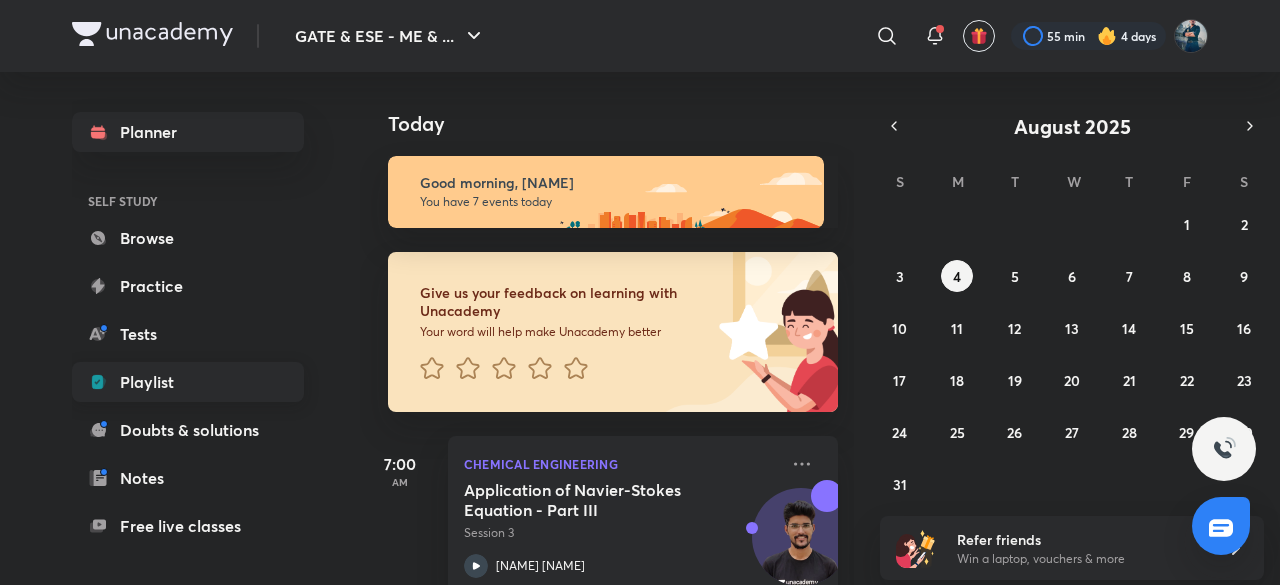 click on "Playlist" at bounding box center (188, 382) 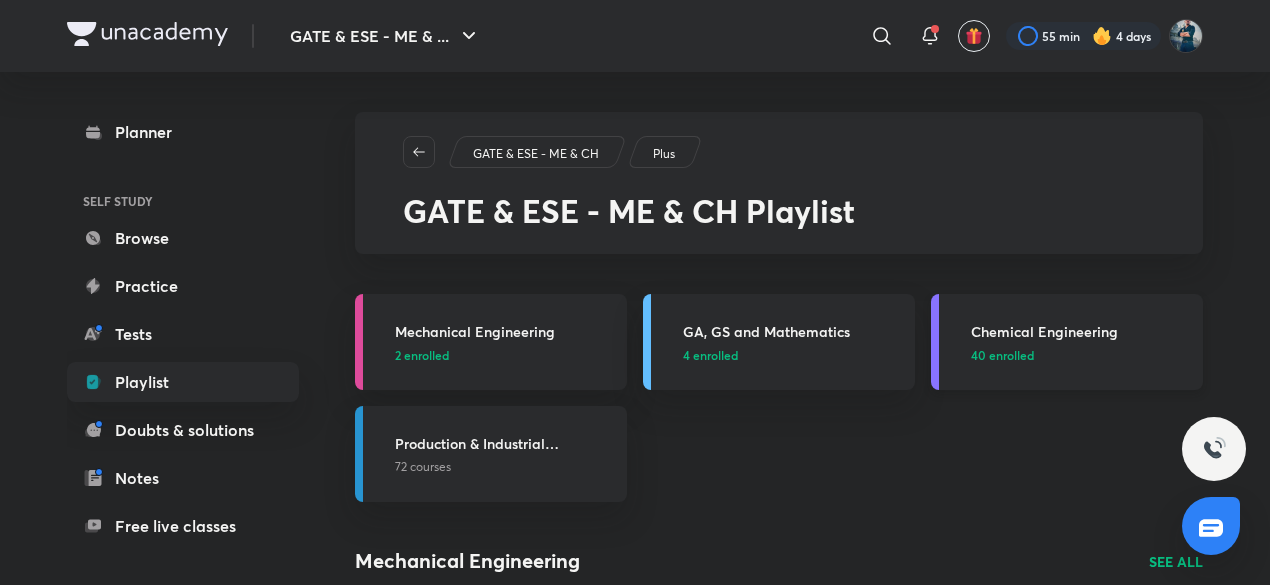 click on "Chemical Engineering" at bounding box center [1081, 331] 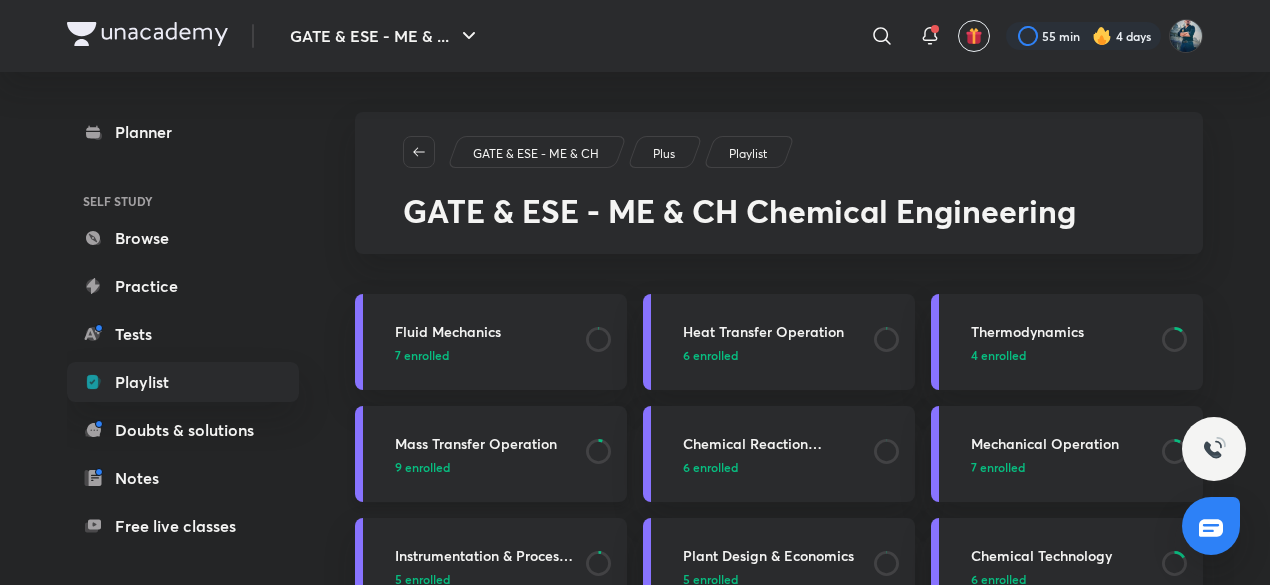 click on "Mass Transfer Operation" at bounding box center [484, 443] 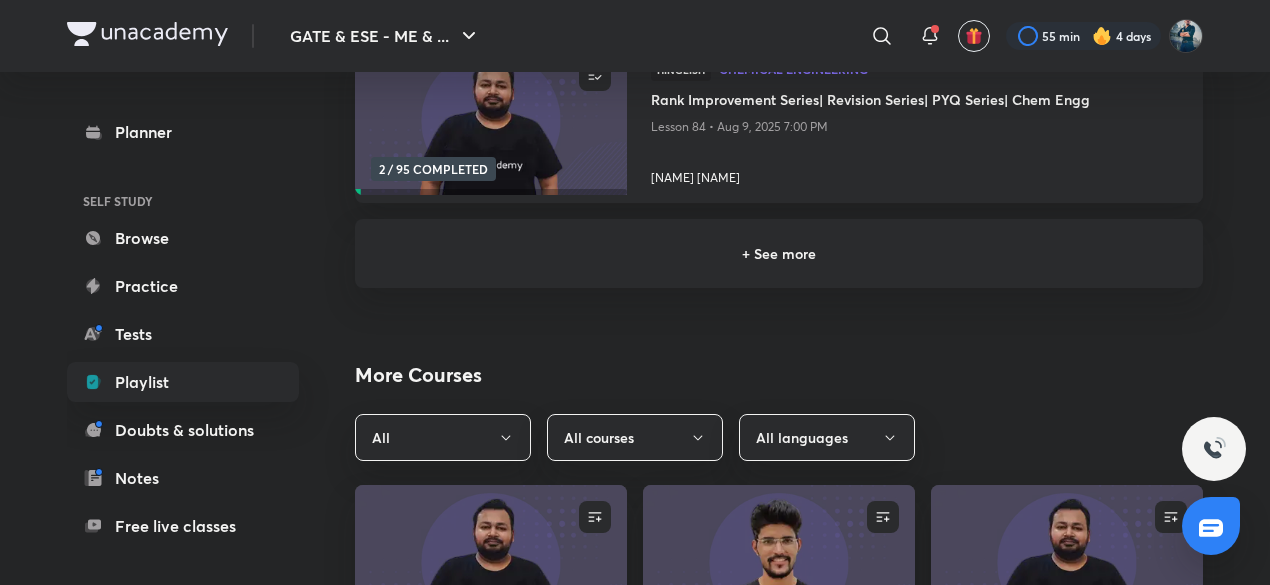 scroll, scrollTop: 658, scrollLeft: 0, axis: vertical 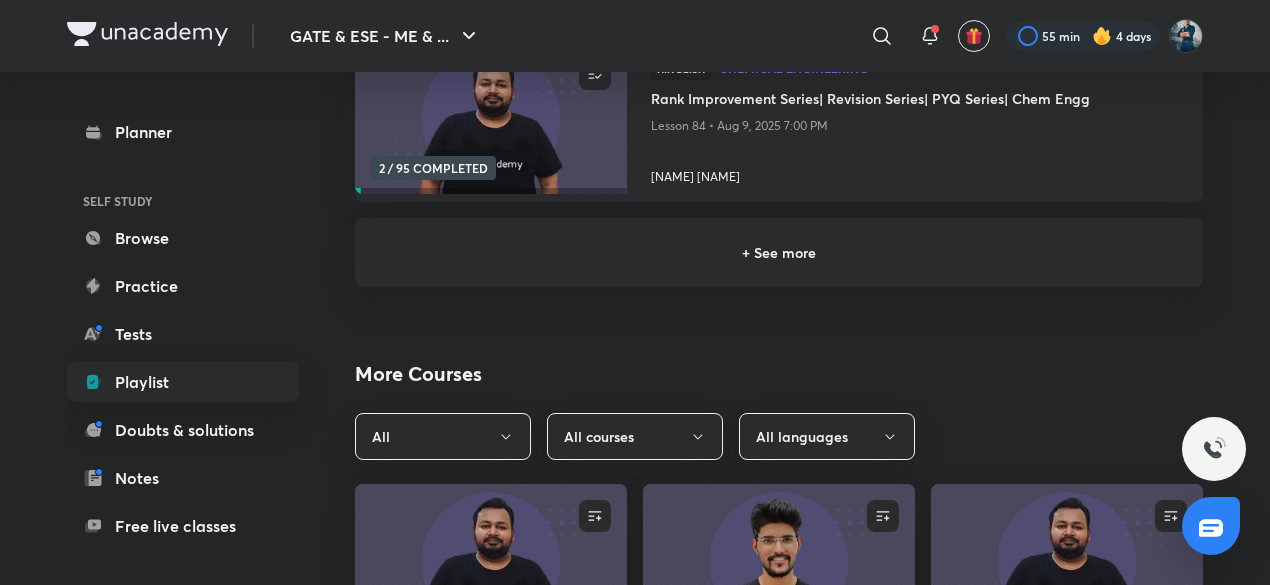 click on "+ See more" at bounding box center (779, 252) 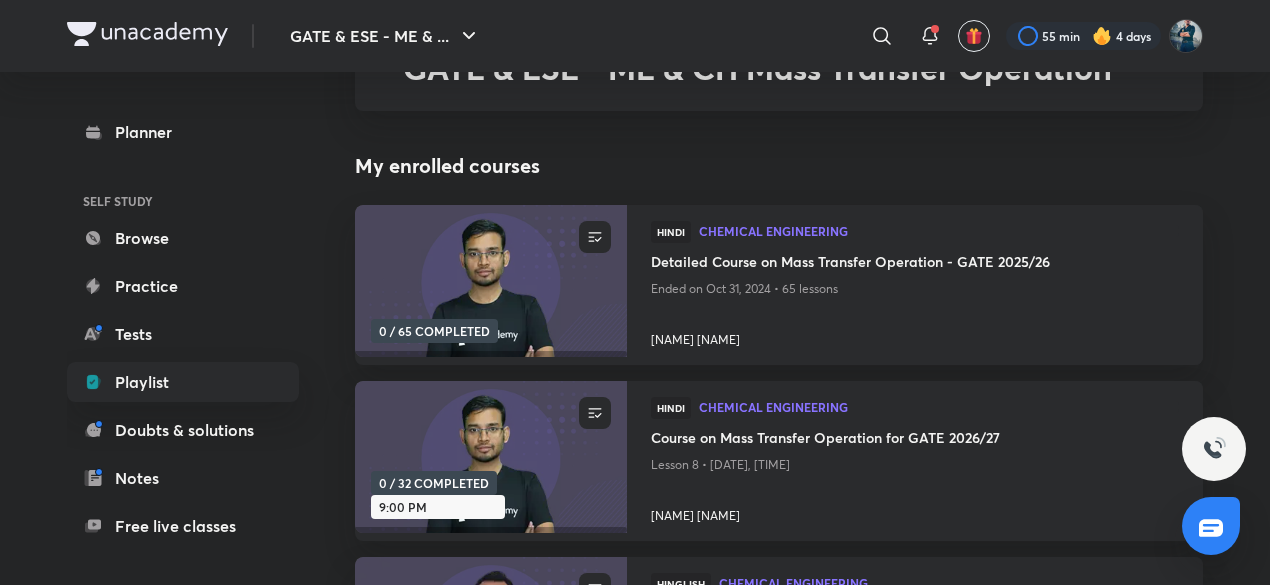 scroll, scrollTop: 142, scrollLeft: 0, axis: vertical 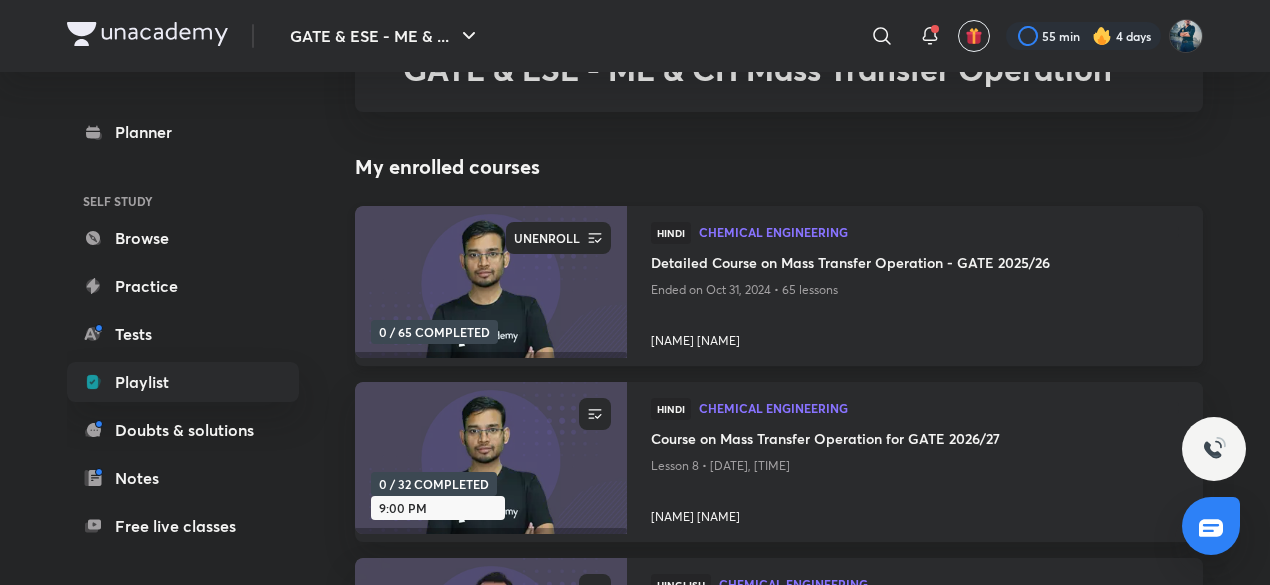 click 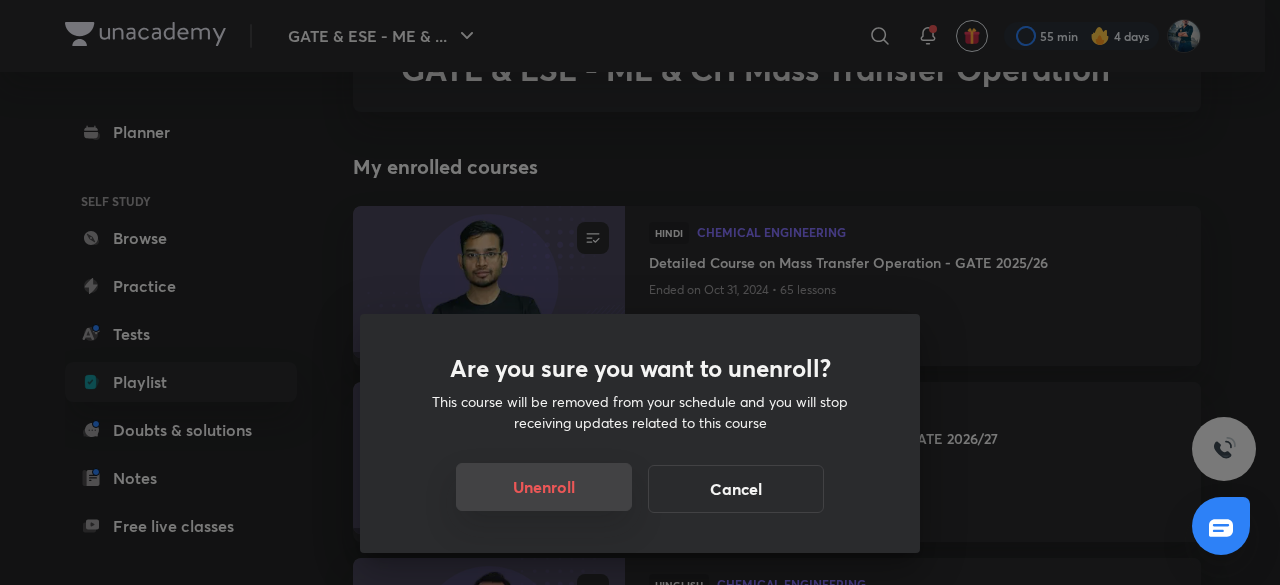 click on "Unenroll" at bounding box center [544, 487] 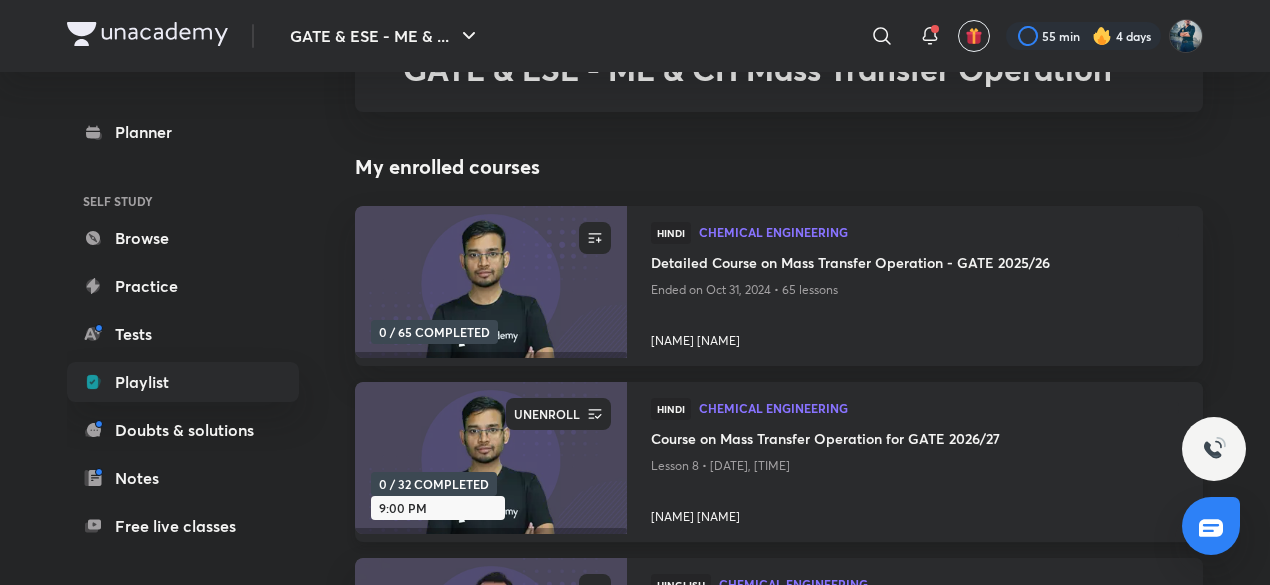 click 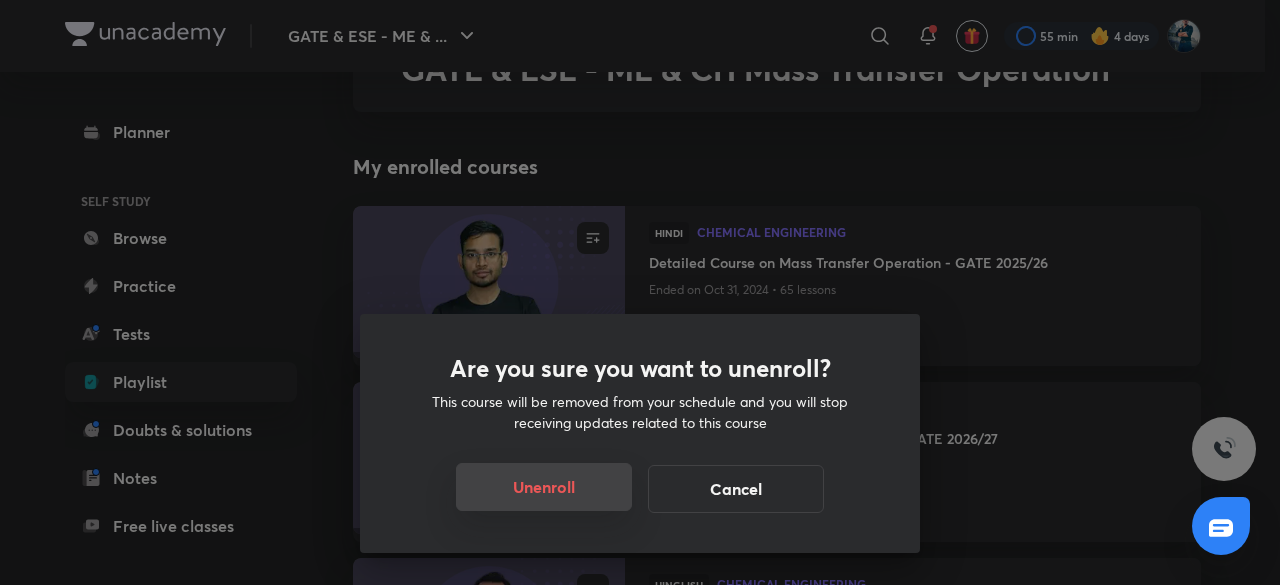click on "Unenroll" at bounding box center (544, 487) 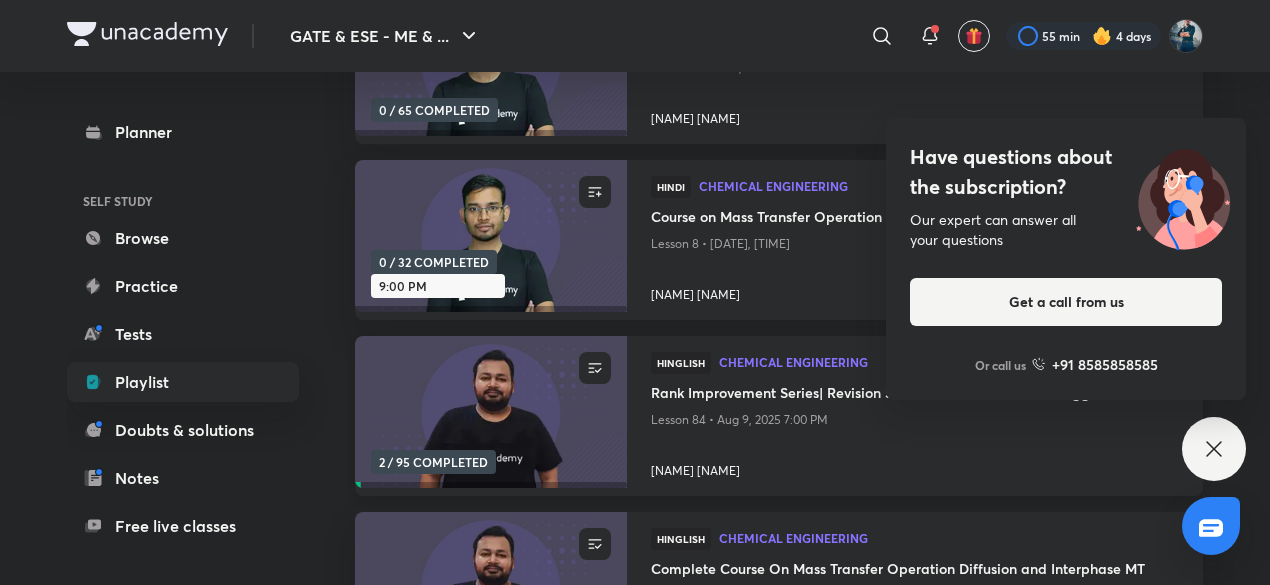 scroll, scrollTop: 372, scrollLeft: 0, axis: vertical 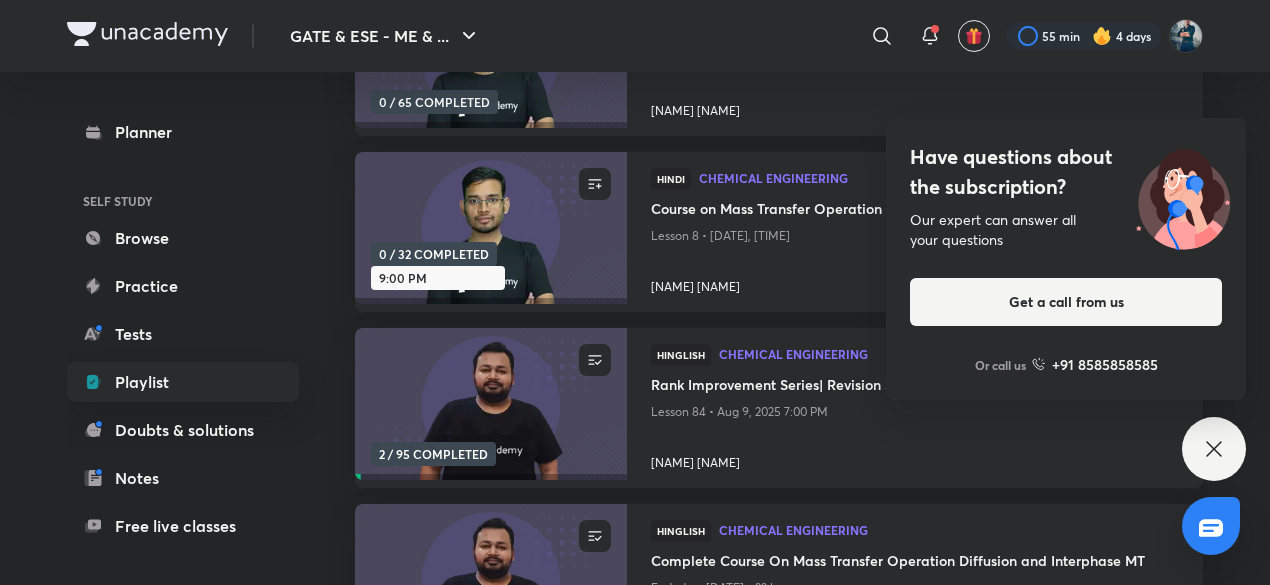 click 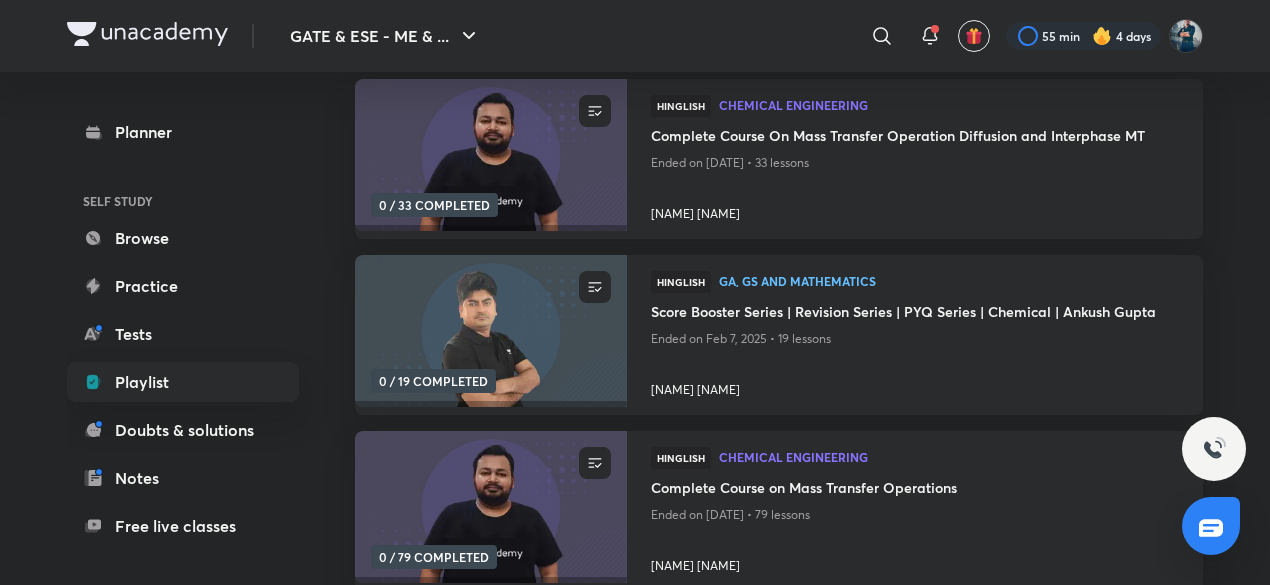 scroll, scrollTop: 897, scrollLeft: 0, axis: vertical 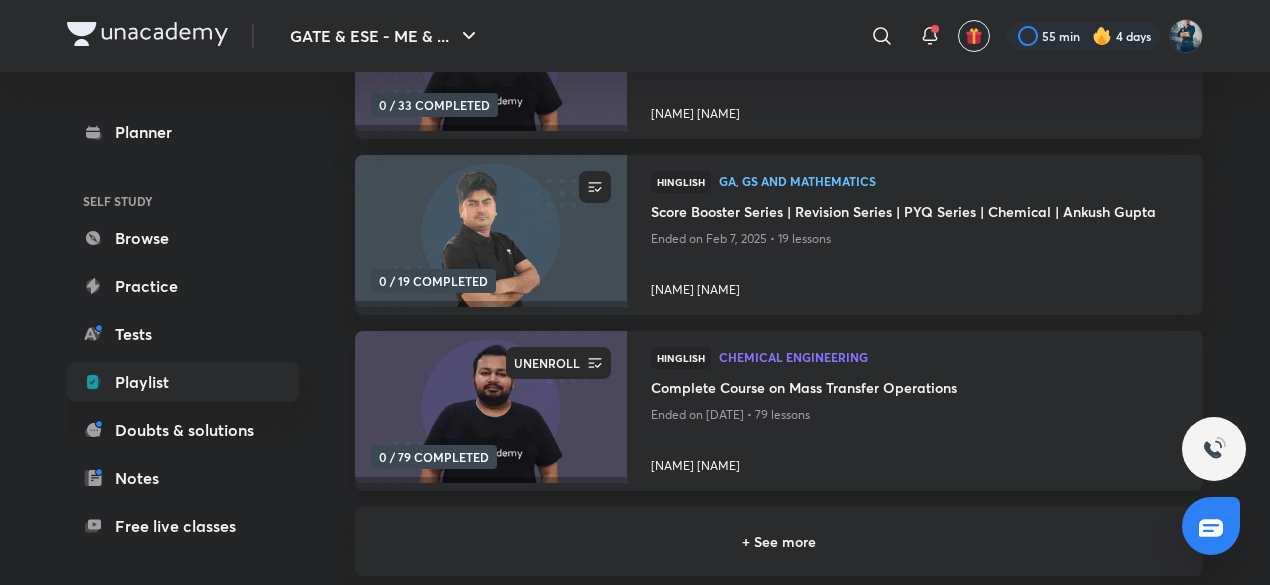 click 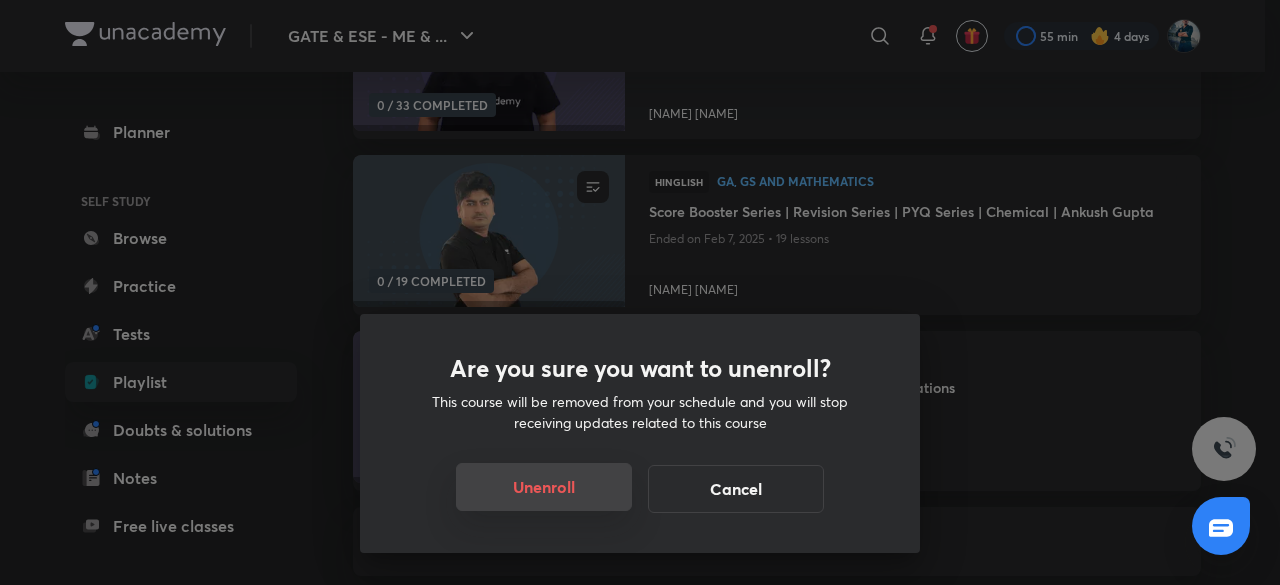 click on "Unenroll" at bounding box center [544, 487] 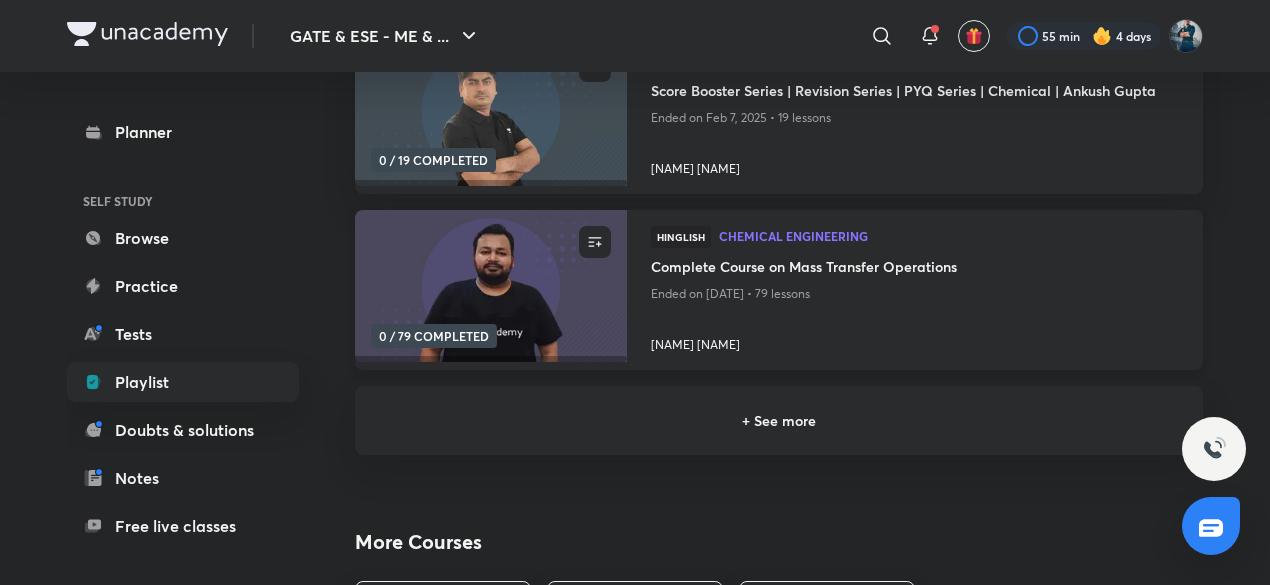 scroll, scrollTop: 1019, scrollLeft: 0, axis: vertical 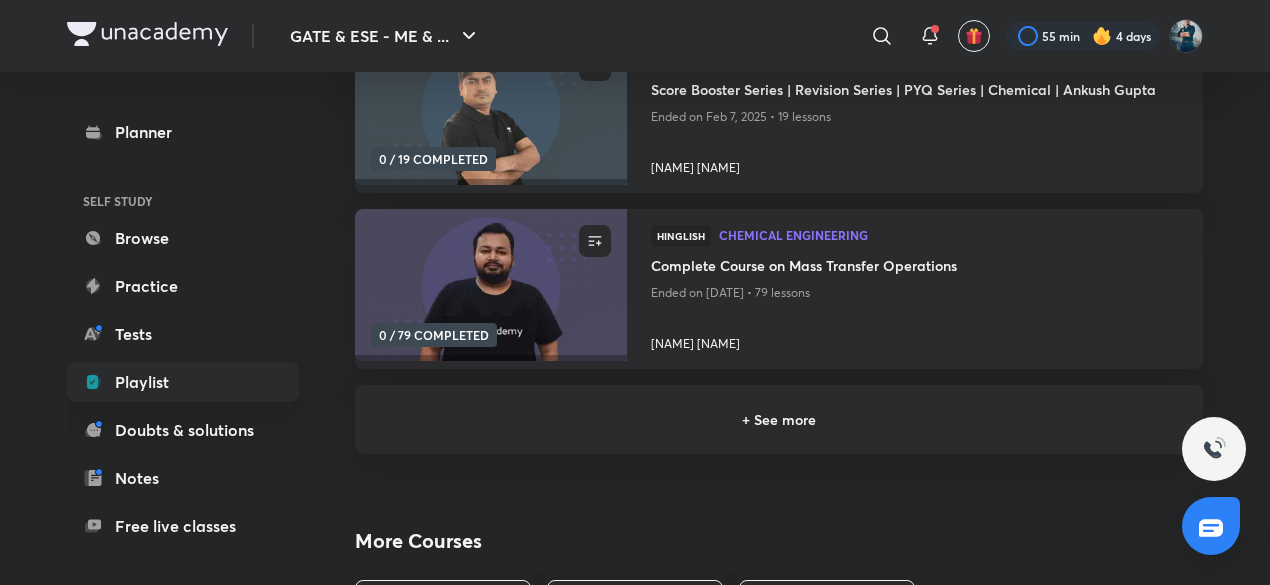 click on "+ See more" at bounding box center (779, 419) 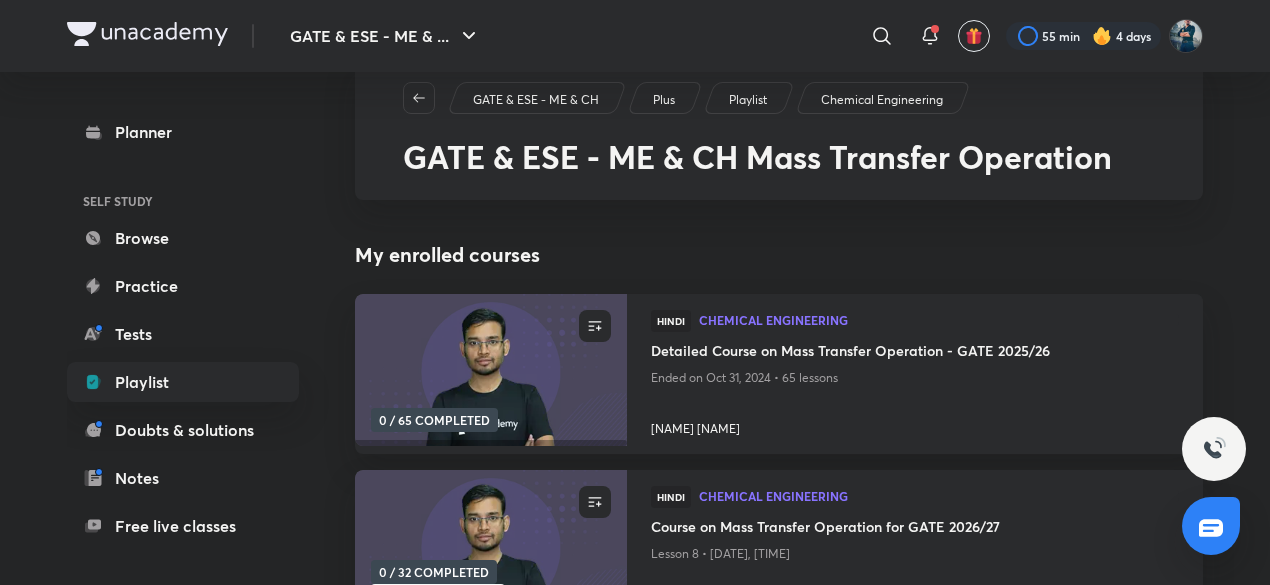 scroll, scrollTop: 0, scrollLeft: 0, axis: both 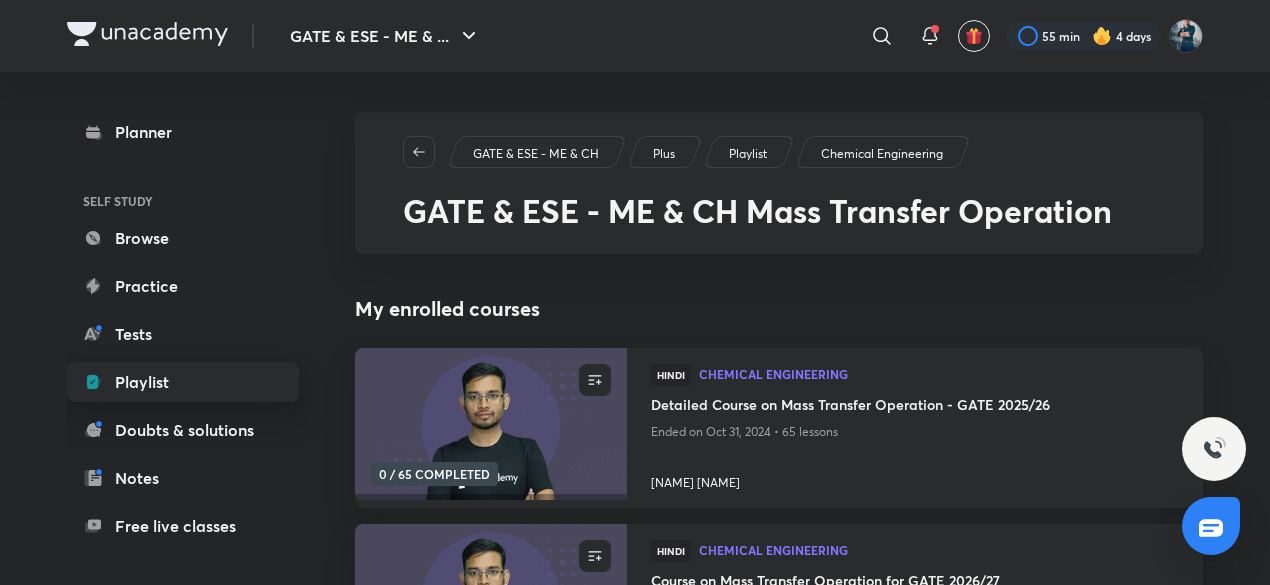 click on "Playlist" at bounding box center (183, 382) 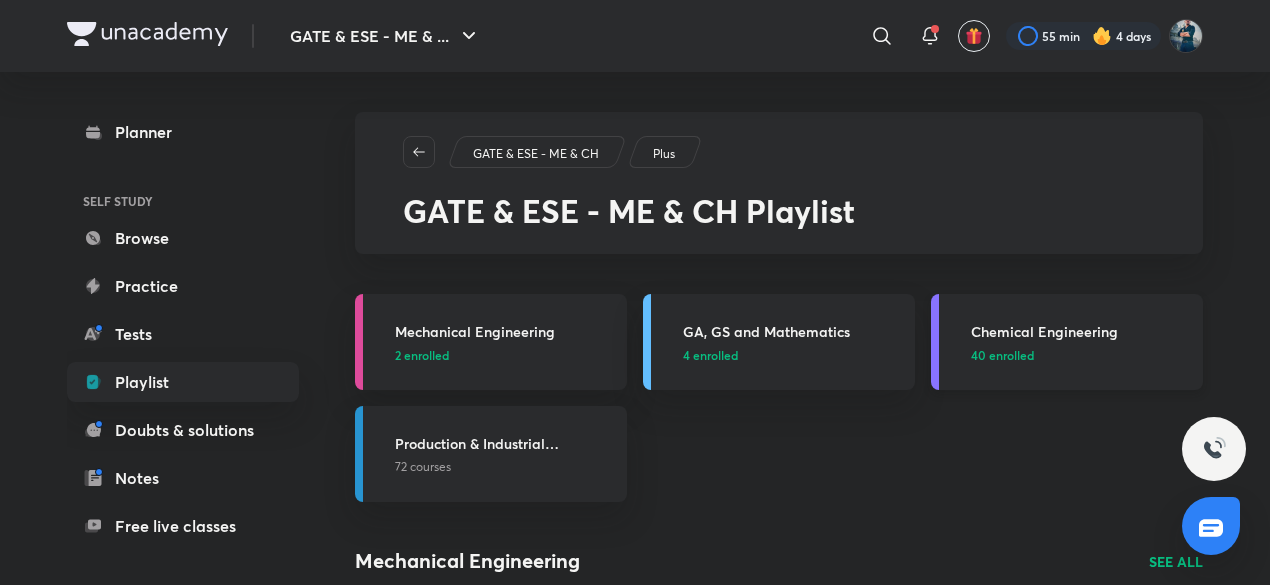 click on "Chemical Engineering" at bounding box center (1081, 331) 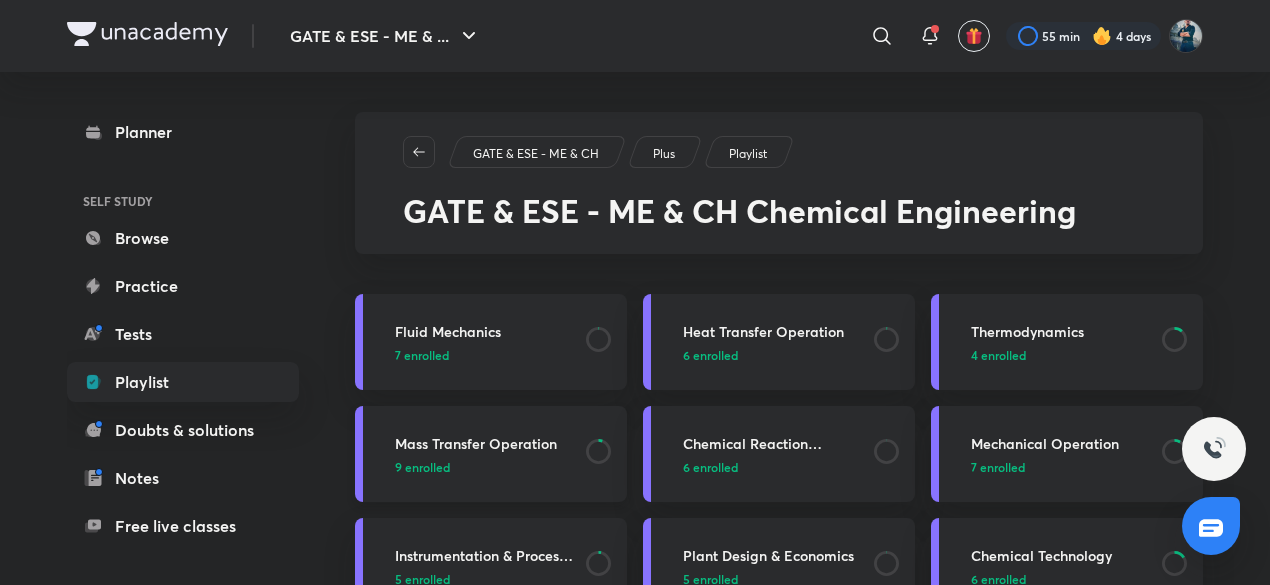 click on "Mass Transfer Operation" at bounding box center [484, 443] 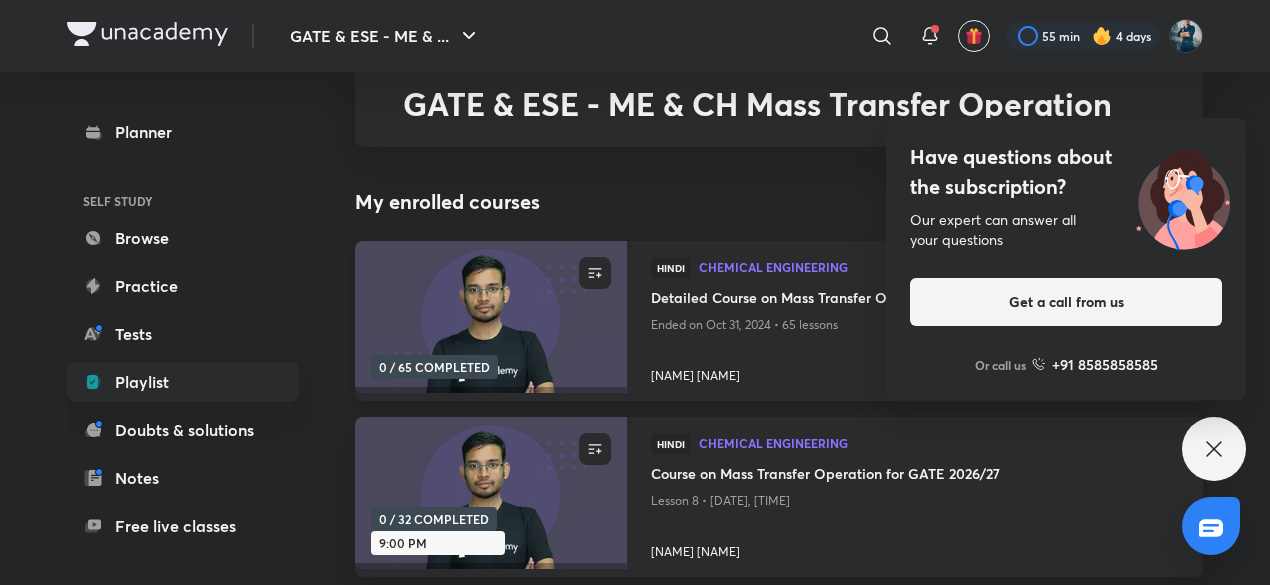 scroll, scrollTop: 0, scrollLeft: 0, axis: both 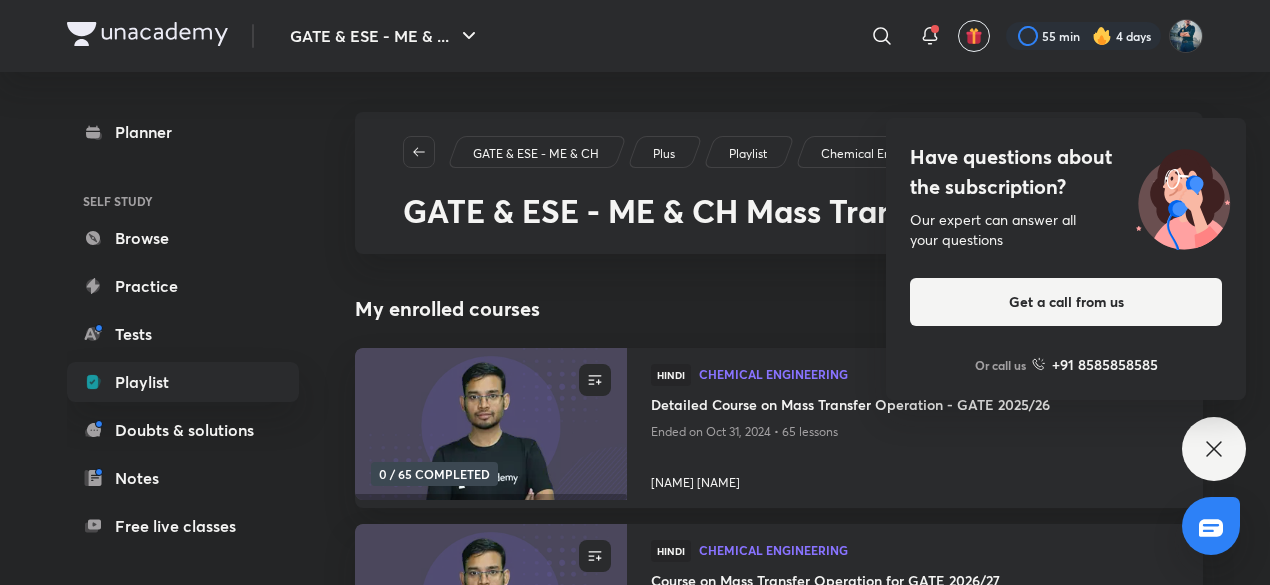 click 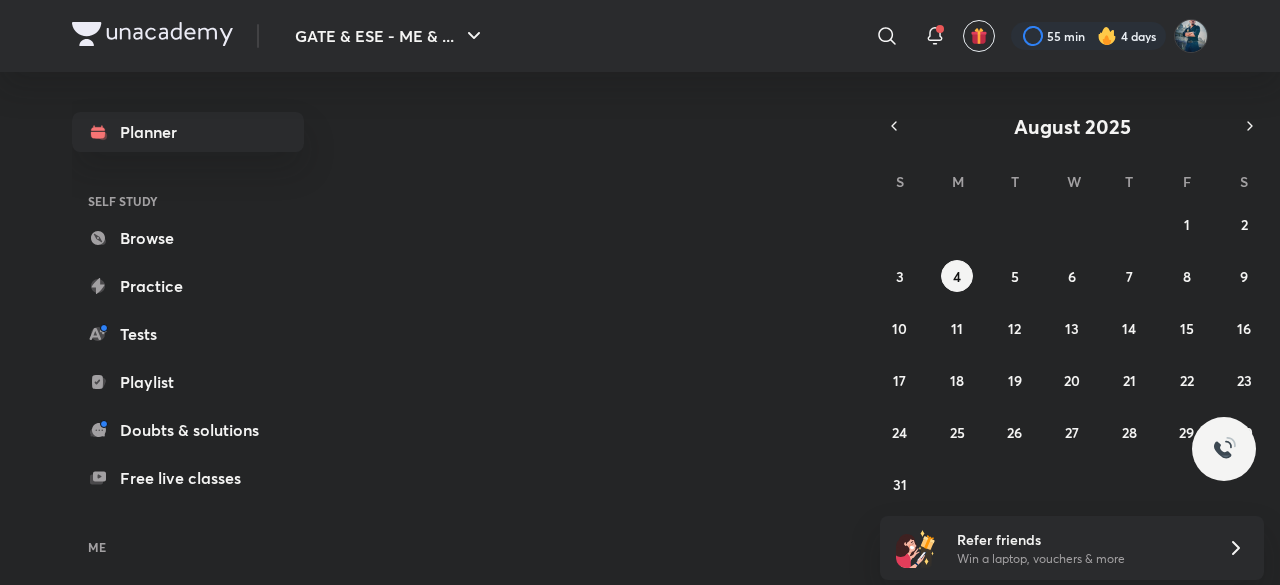 scroll, scrollTop: 0, scrollLeft: 0, axis: both 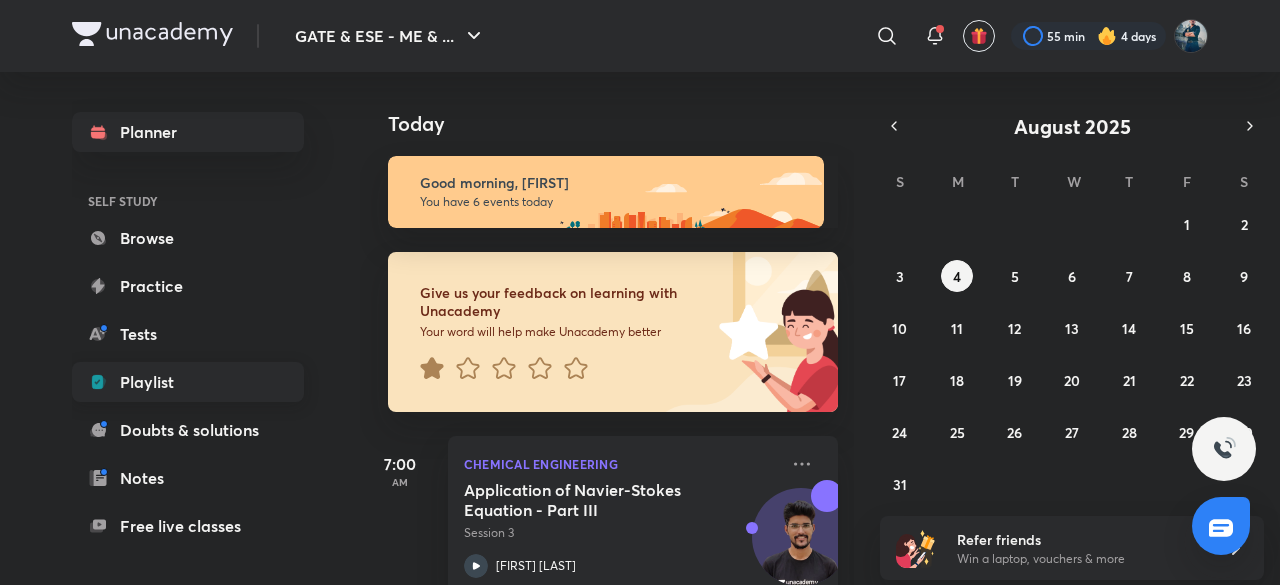 click on "Playlist" at bounding box center (188, 382) 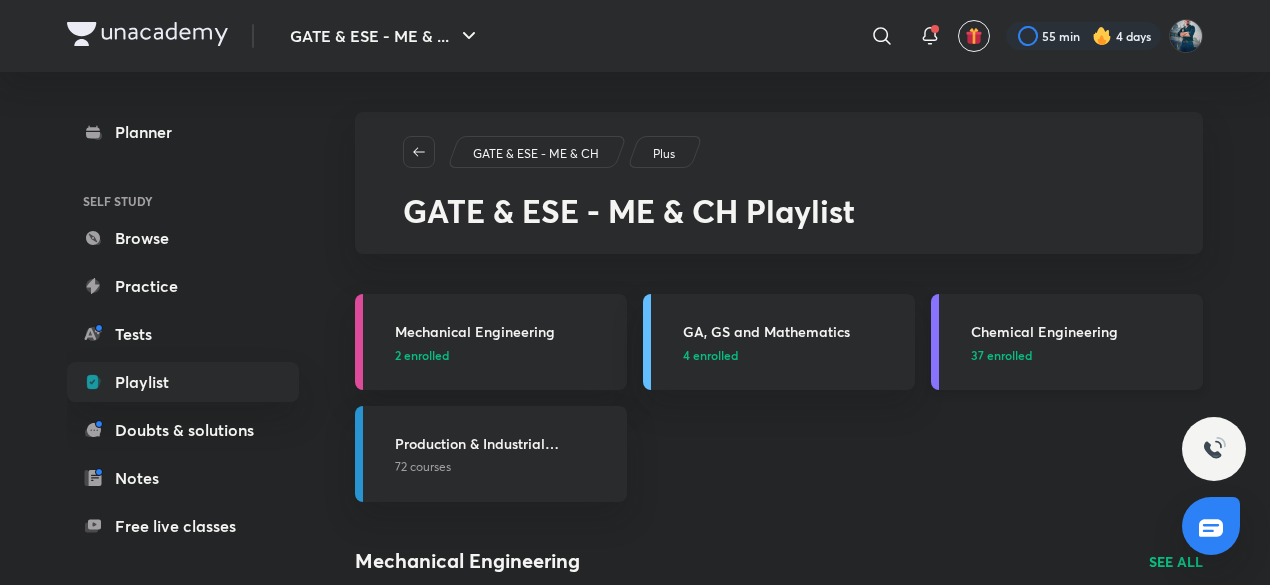 click on "Chemical Engineering" at bounding box center [1081, 331] 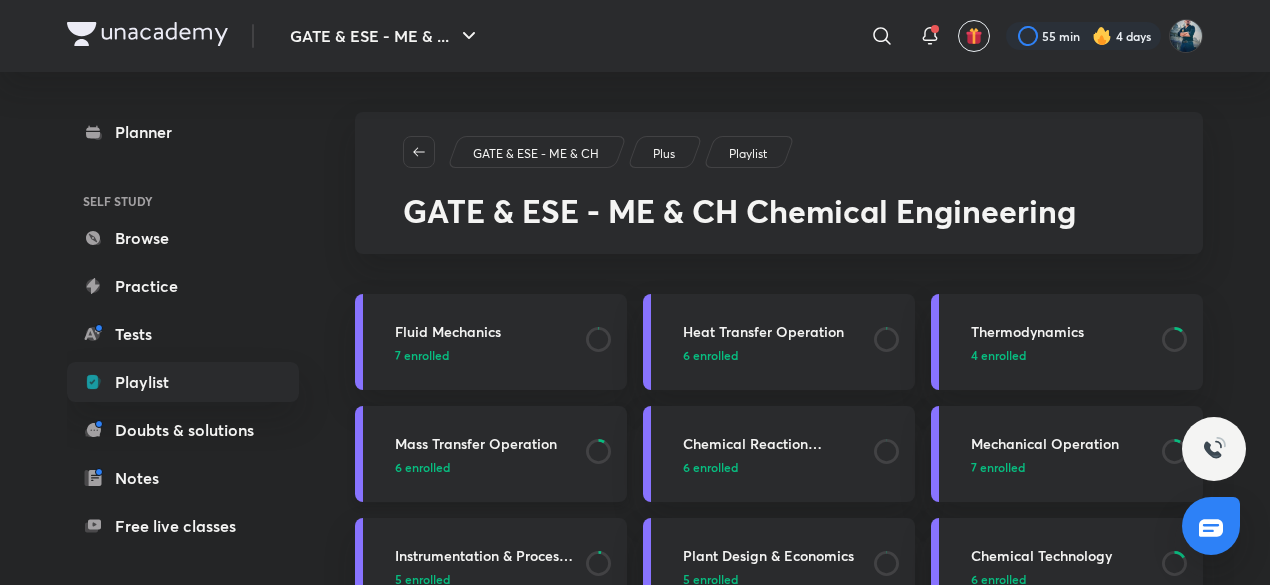 click on "Mass Transfer Operation" at bounding box center (484, 443) 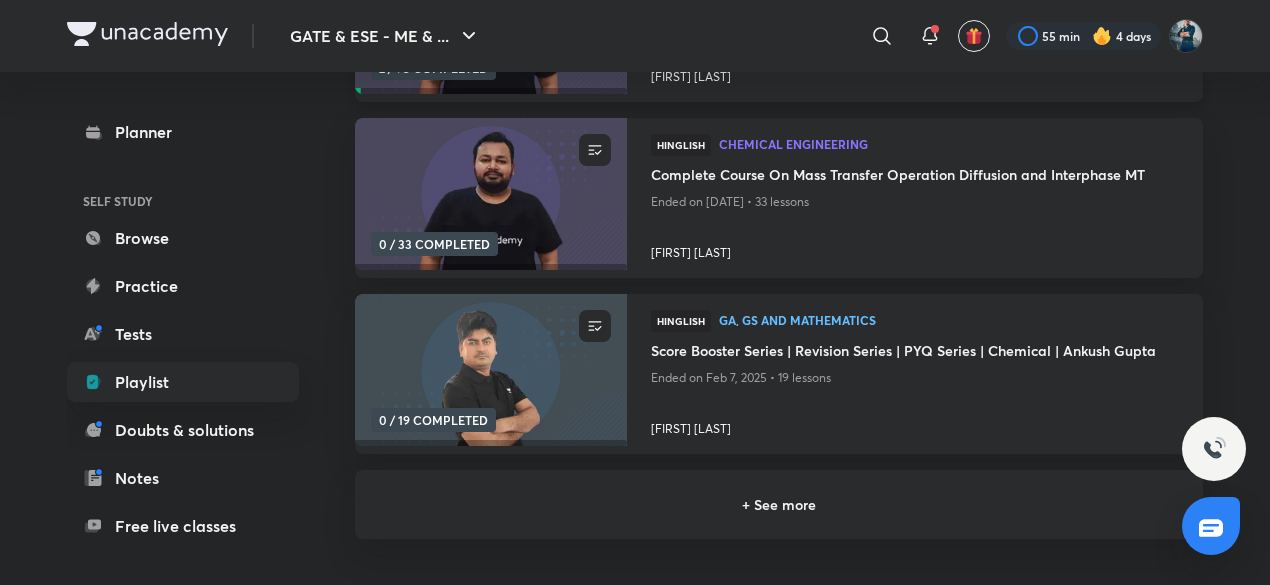scroll, scrollTop: 420, scrollLeft: 0, axis: vertical 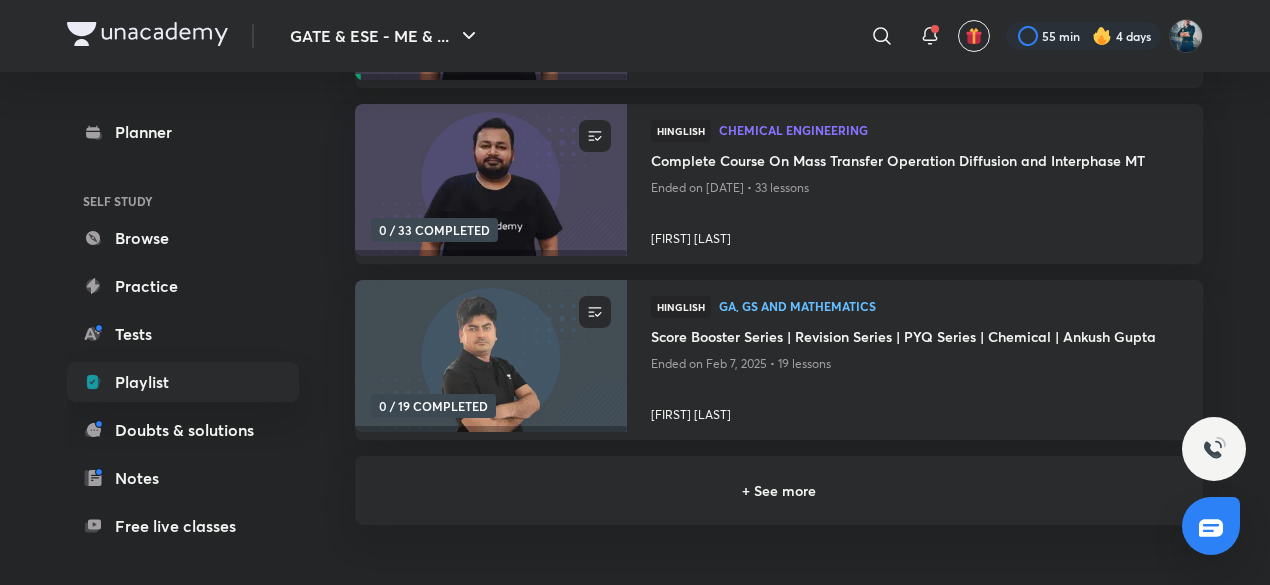 click on "+ See more" at bounding box center [779, 490] 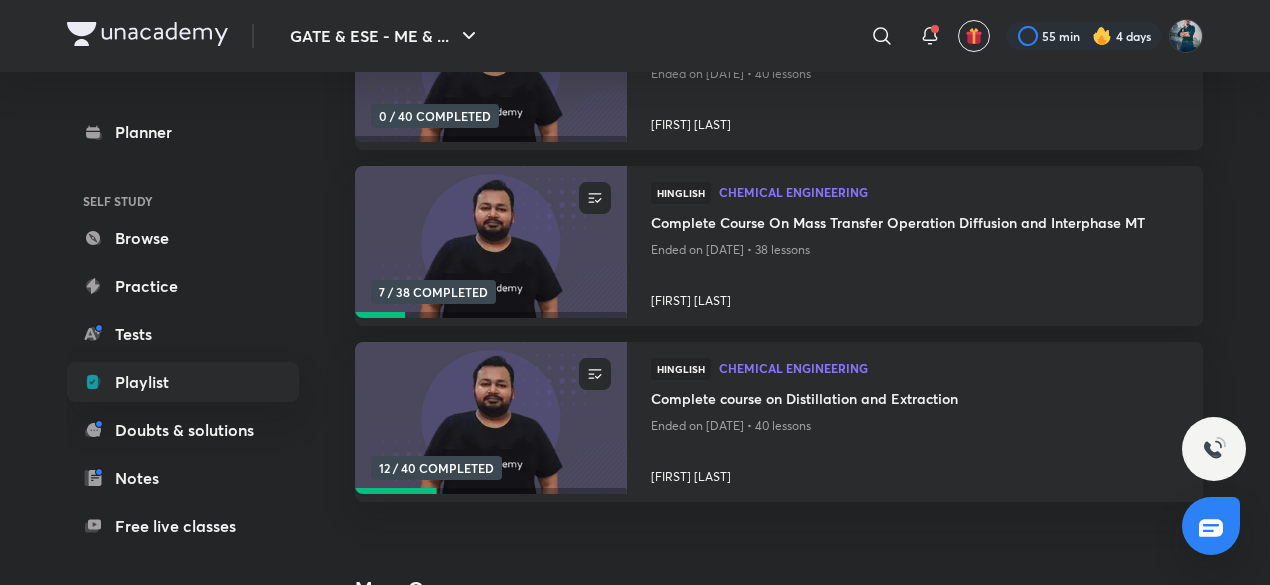 scroll, scrollTop: 894, scrollLeft: 0, axis: vertical 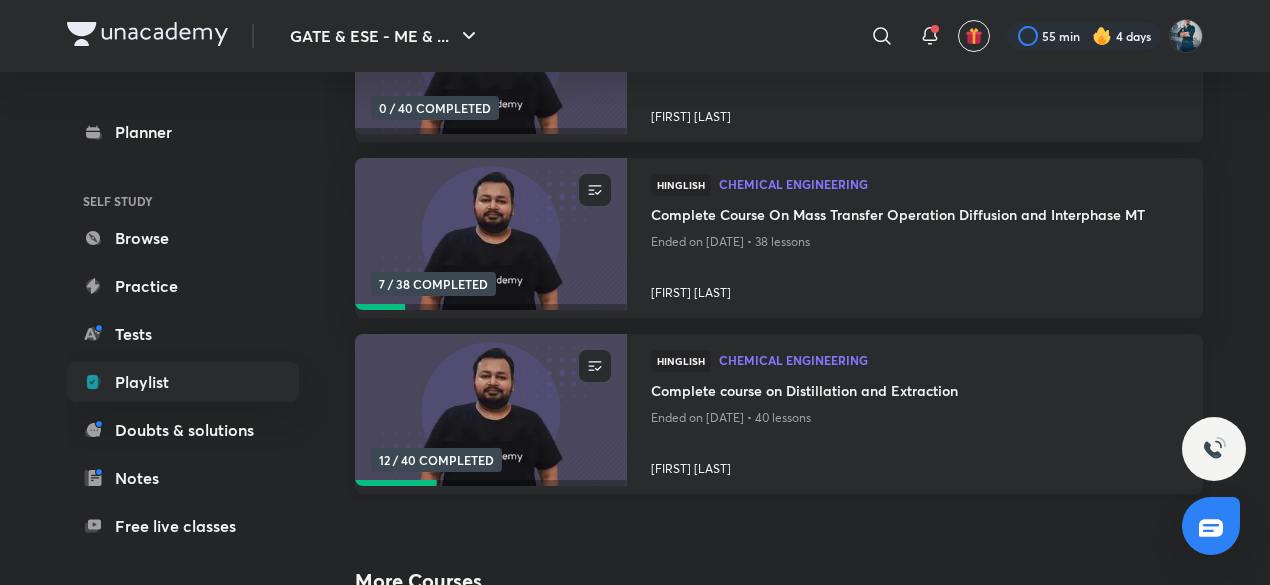 click on "Complete course on Distillation and Extraction" at bounding box center (915, 392) 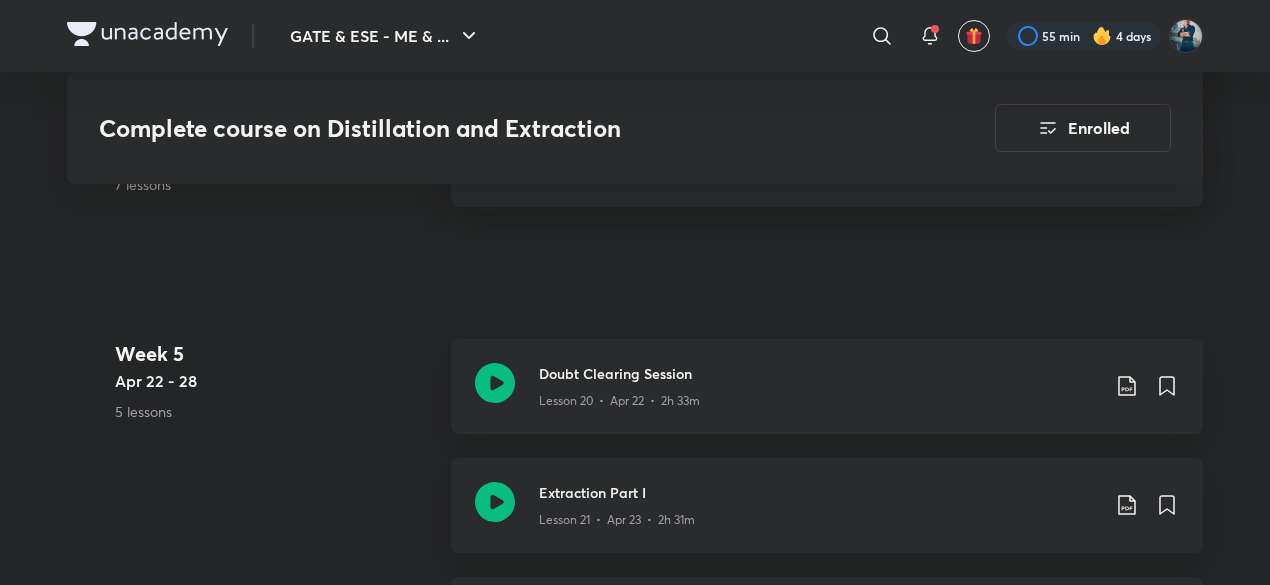 scroll, scrollTop: 3986, scrollLeft: 0, axis: vertical 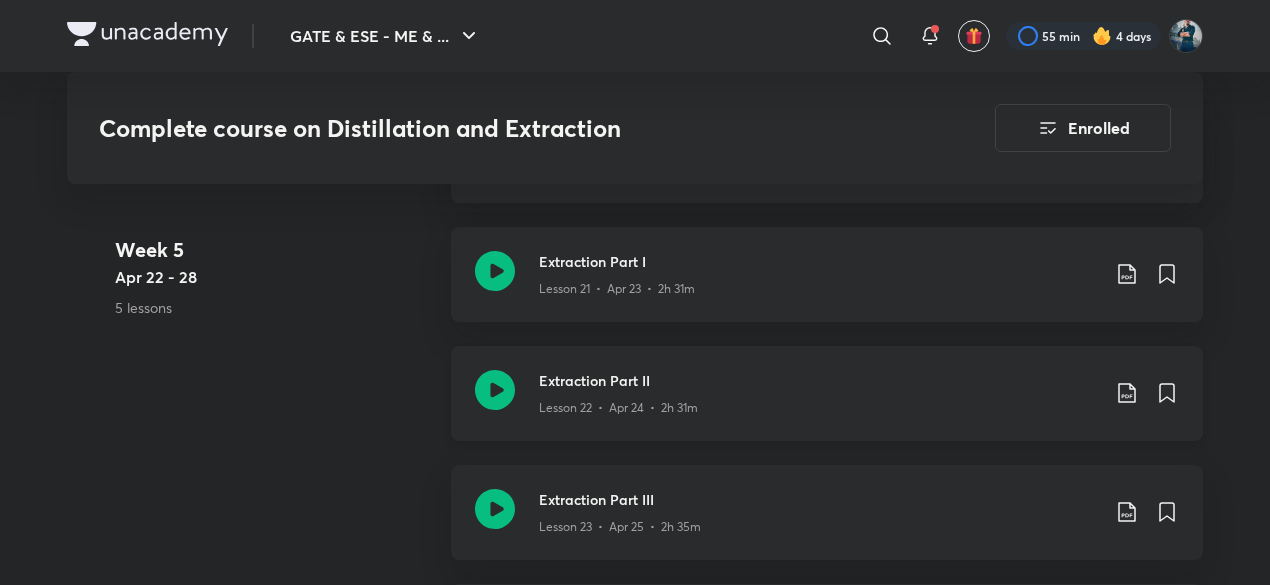 click on "Extraction Part II" at bounding box center [819, 380] 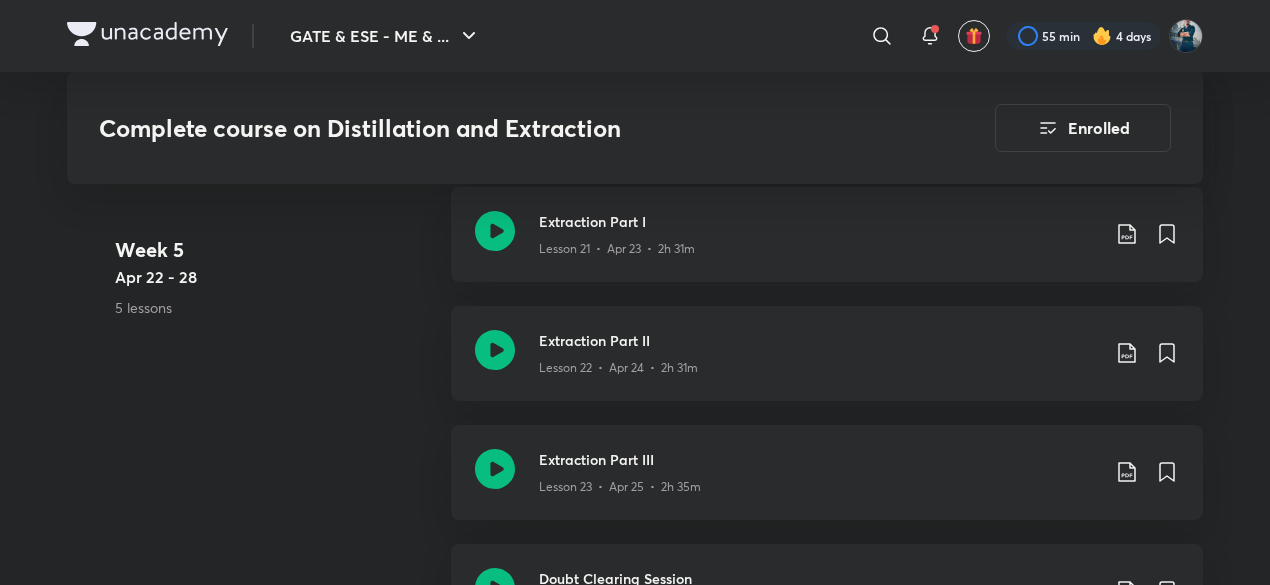 scroll, scrollTop: 4066, scrollLeft: 0, axis: vertical 